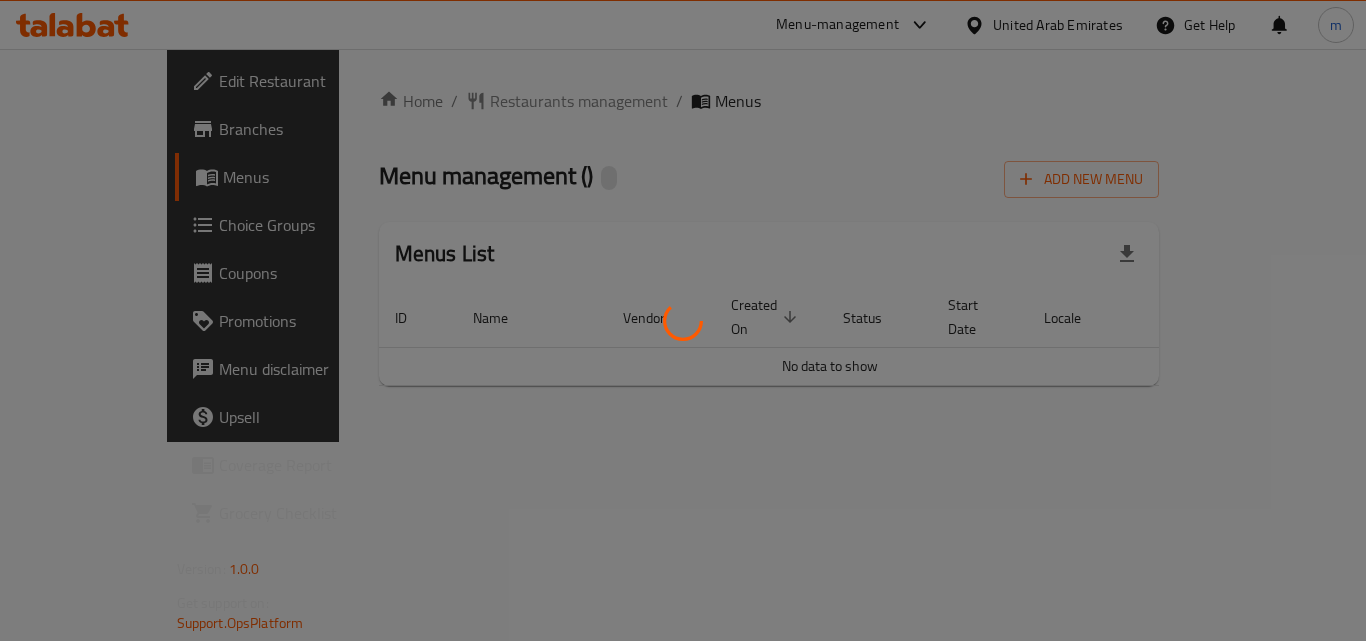scroll, scrollTop: 0, scrollLeft: 0, axis: both 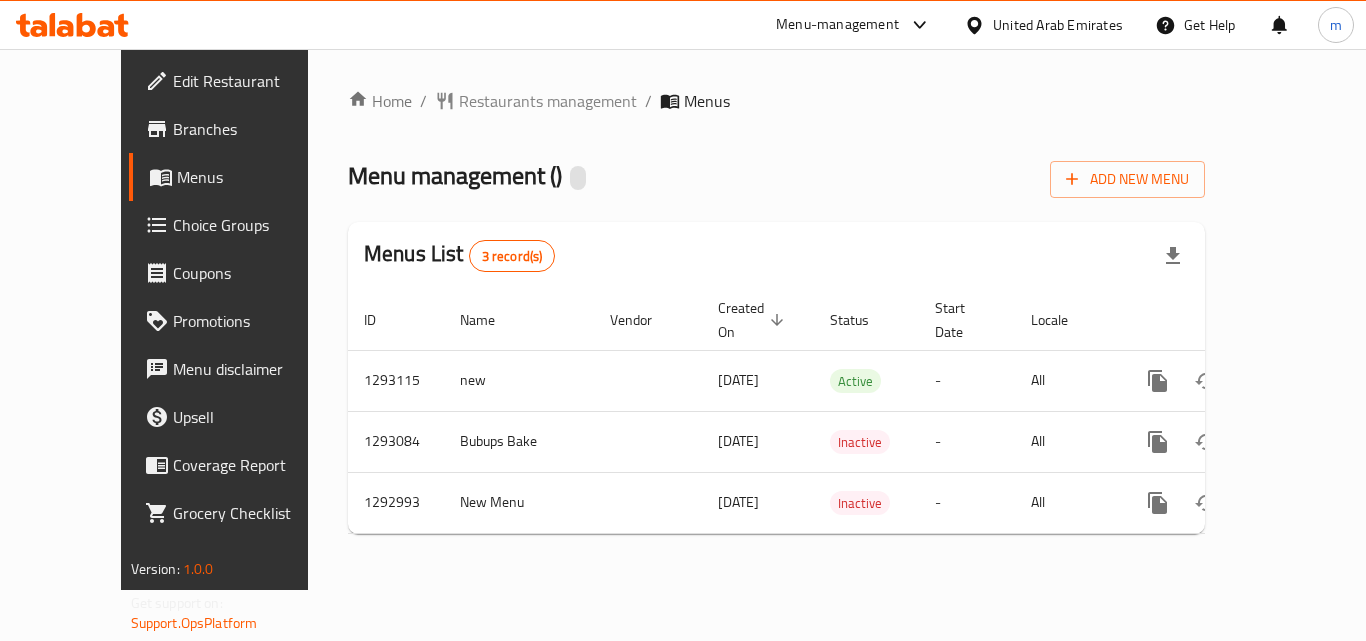 click 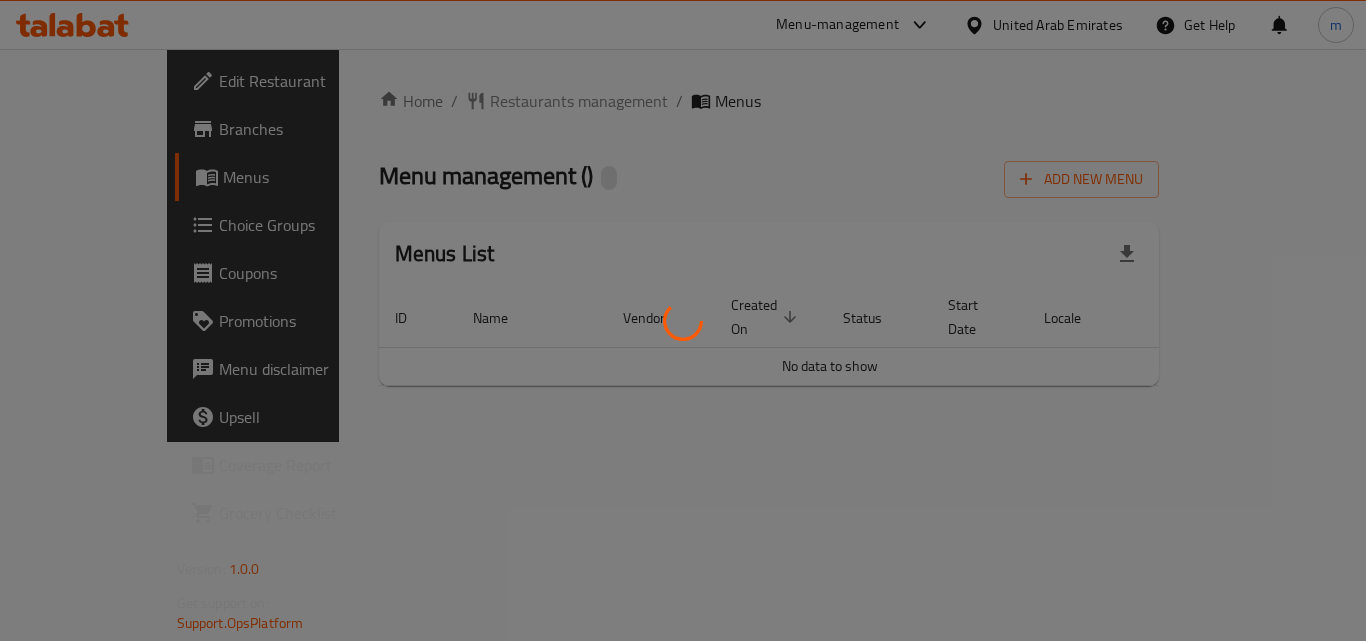 scroll, scrollTop: 0, scrollLeft: 0, axis: both 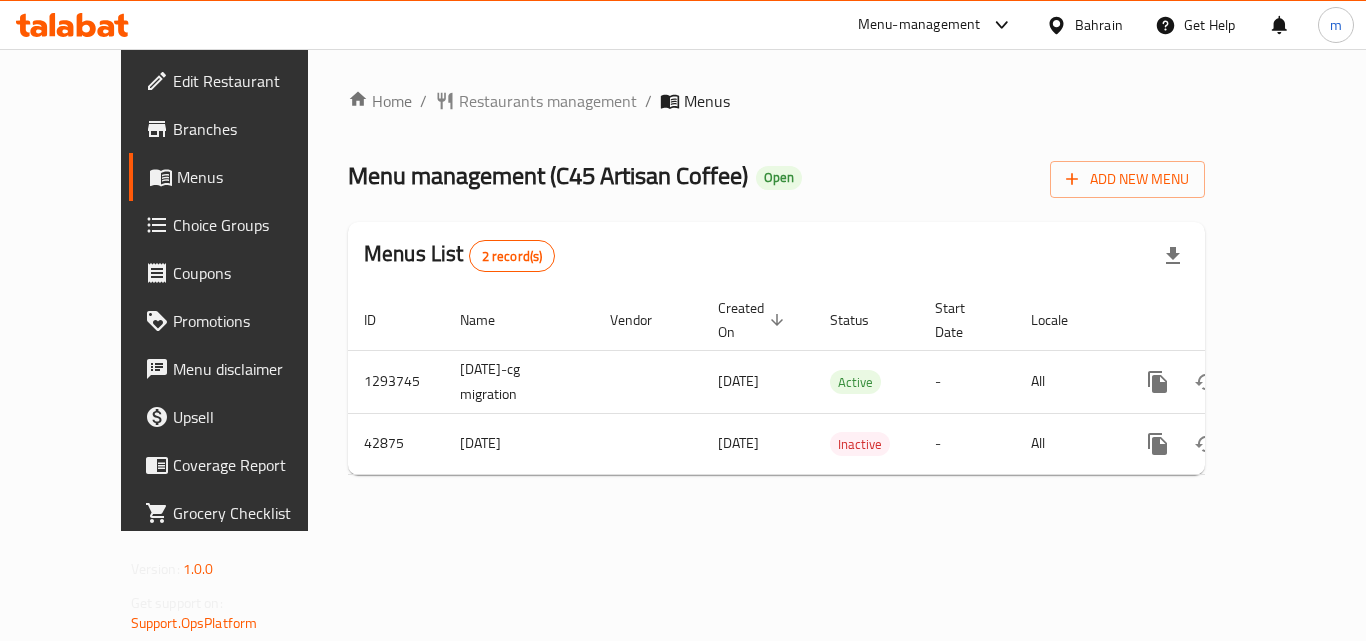 click 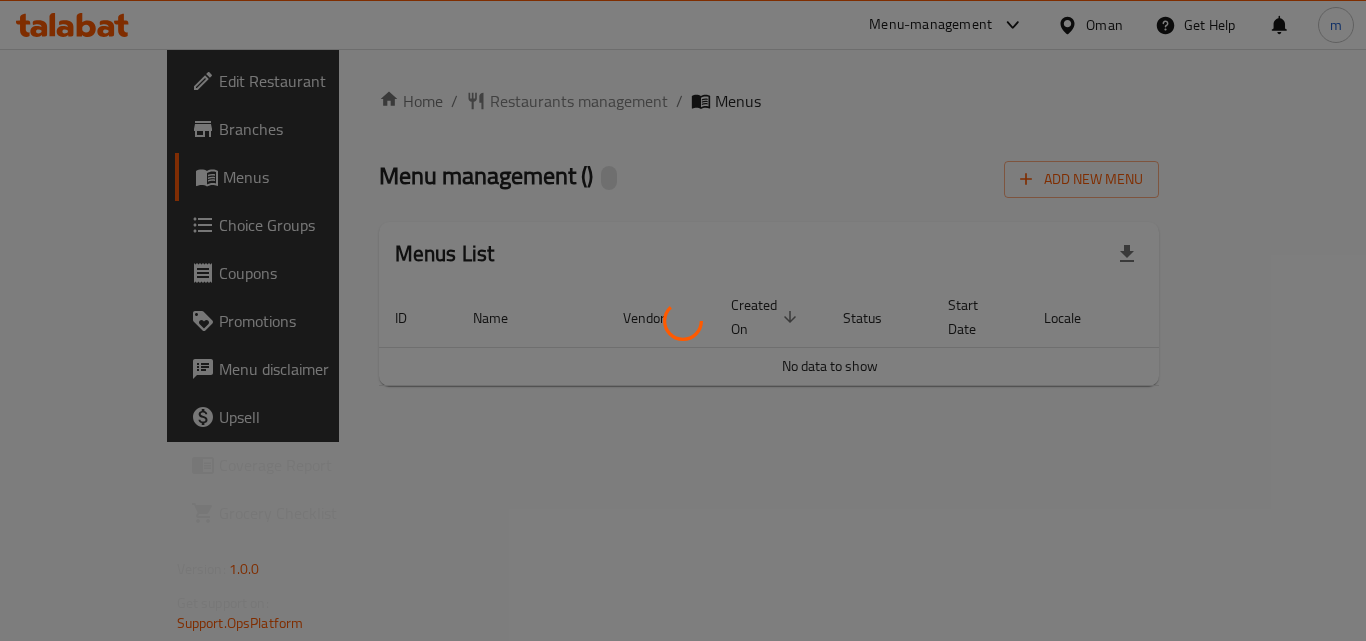 scroll, scrollTop: 0, scrollLeft: 0, axis: both 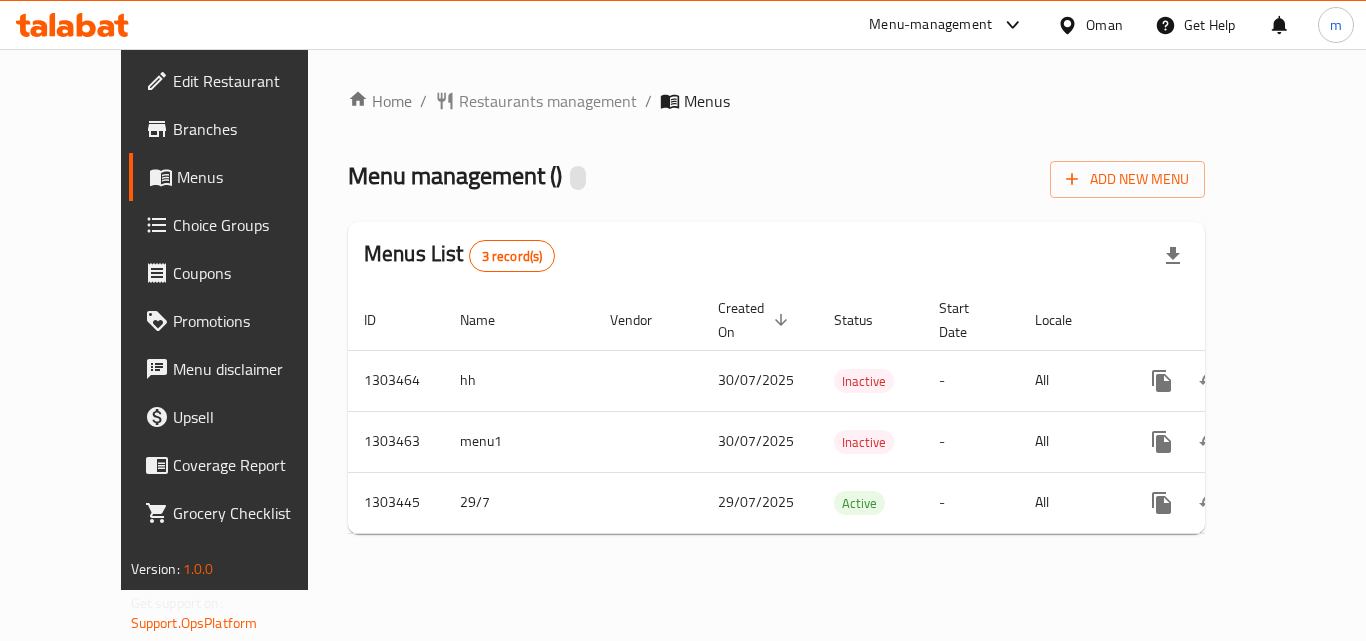 click 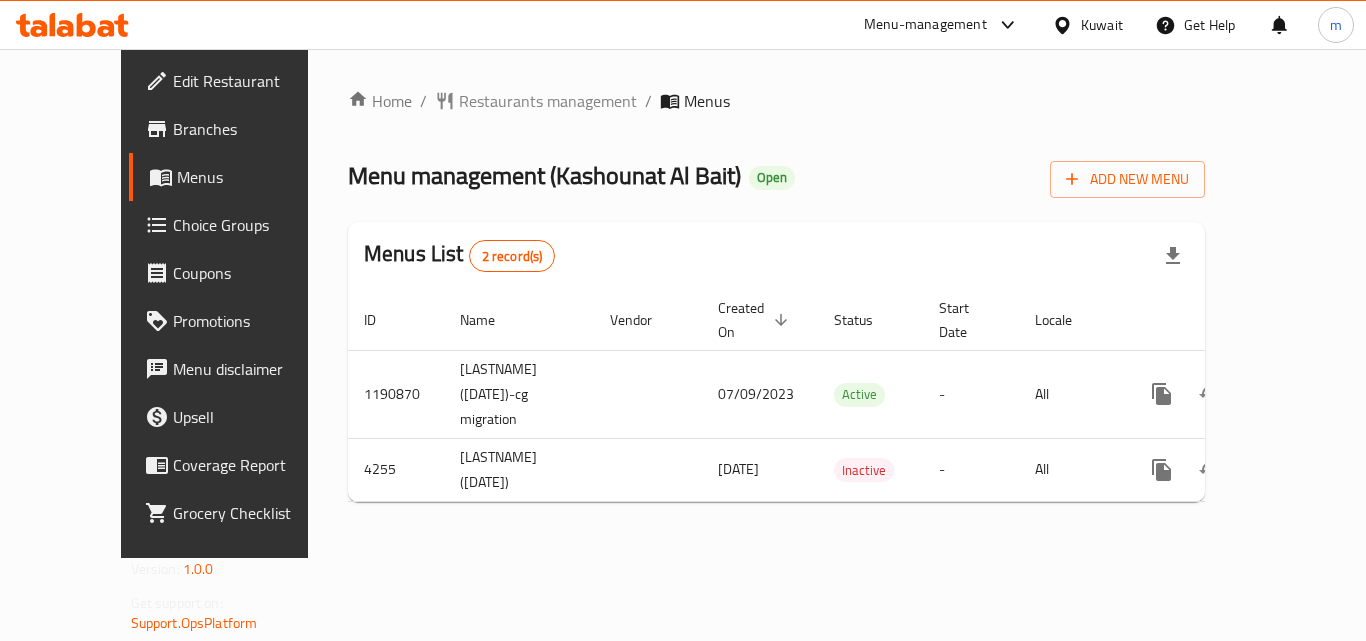 scroll, scrollTop: 0, scrollLeft: 0, axis: both 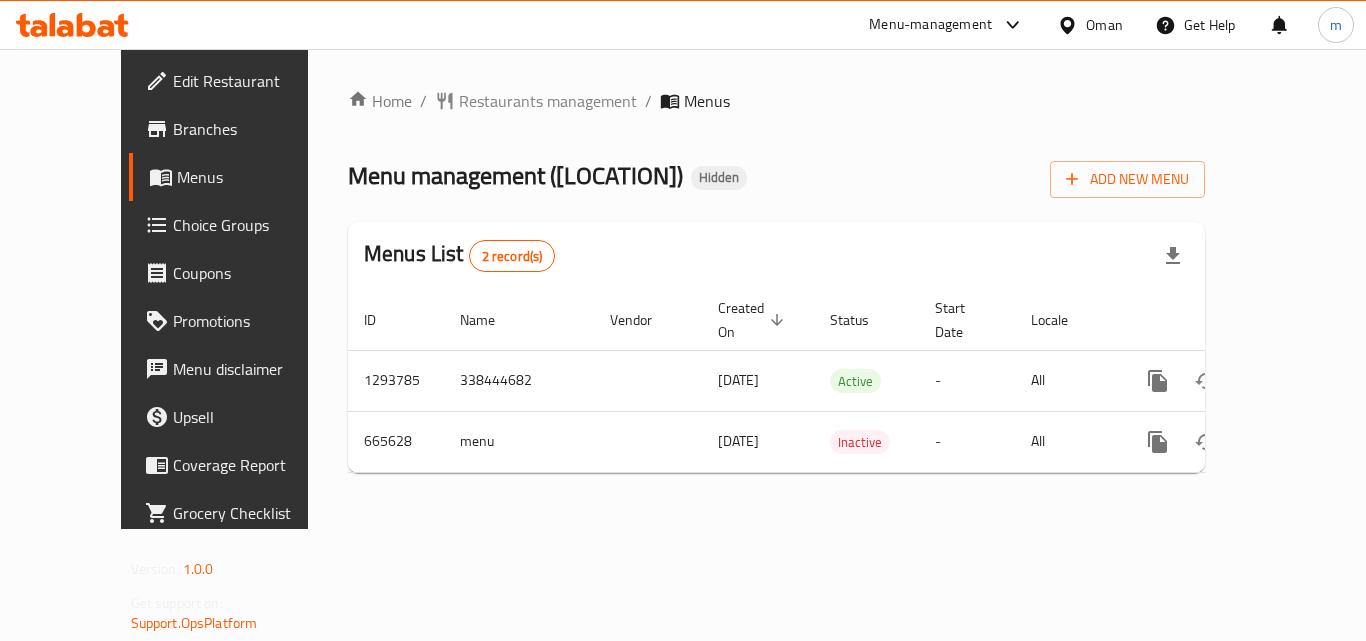 click on "Promotions" at bounding box center (239, 321) 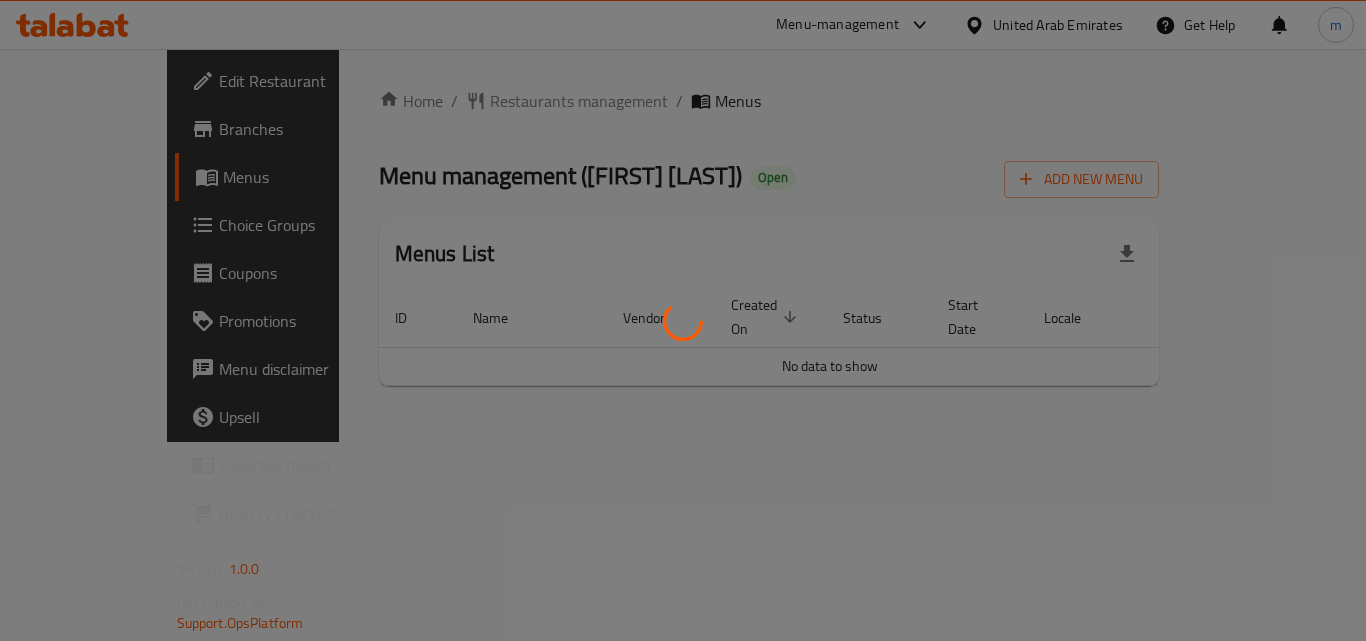 scroll, scrollTop: 0, scrollLeft: 0, axis: both 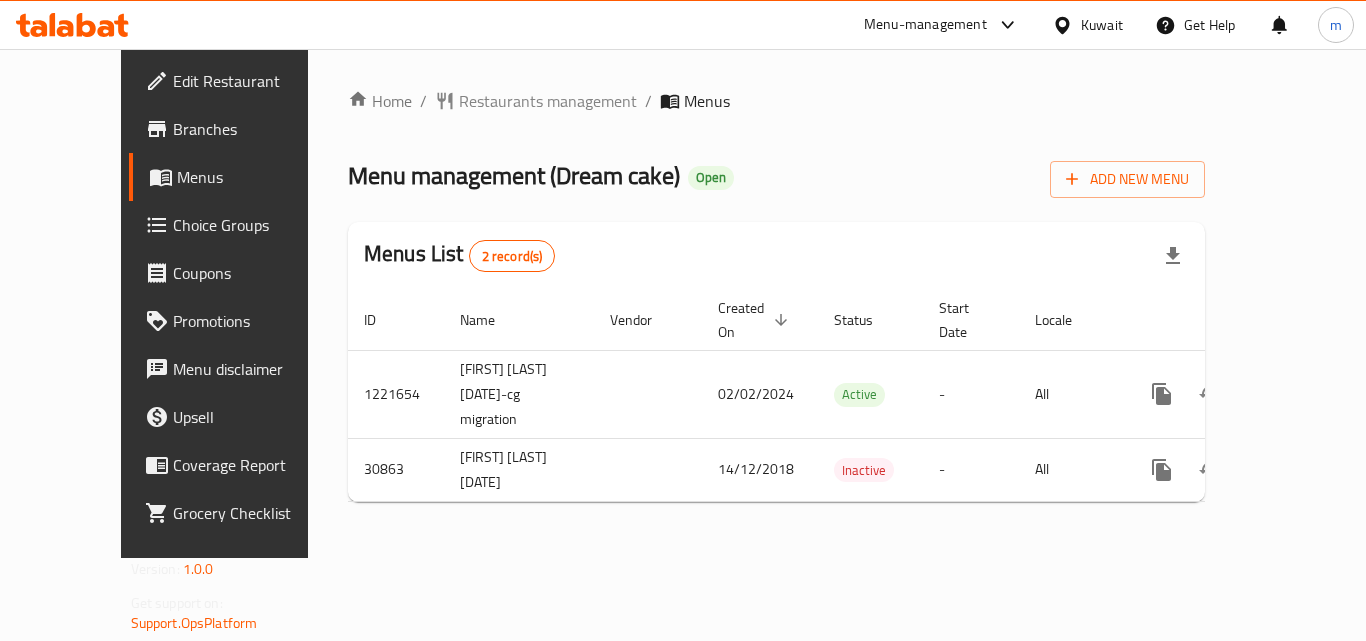 click on "Choice Groups" at bounding box center [239, 225] 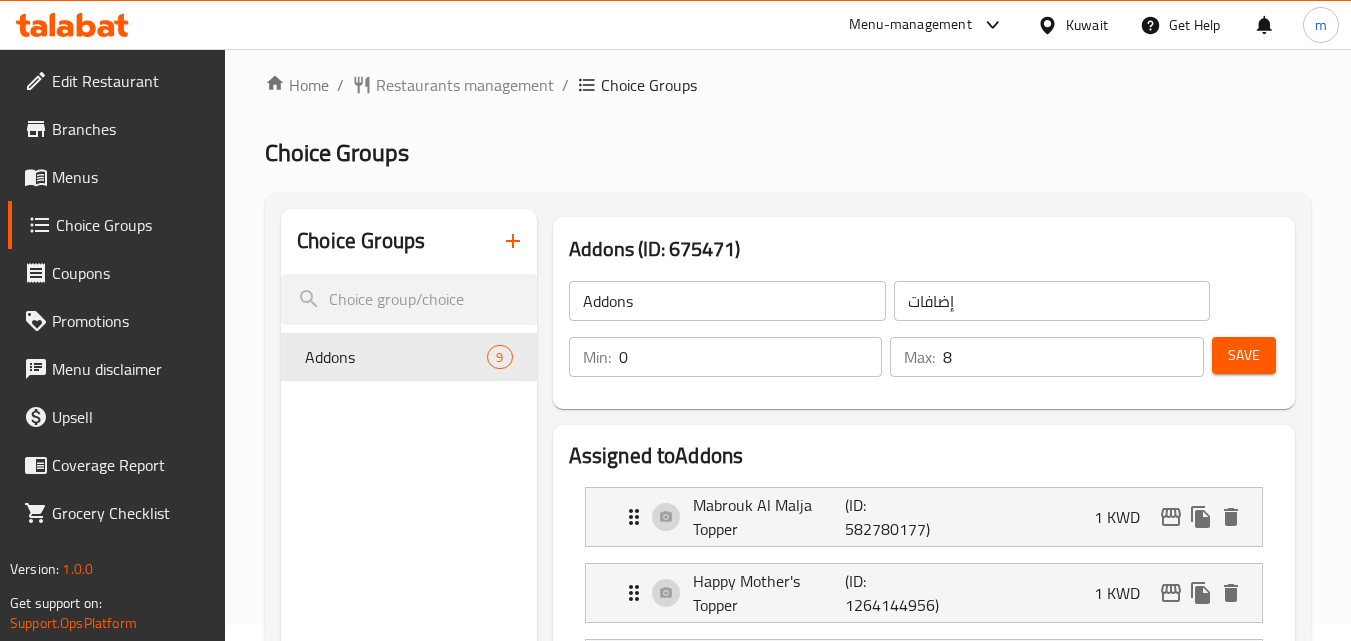 scroll, scrollTop: 0, scrollLeft: 0, axis: both 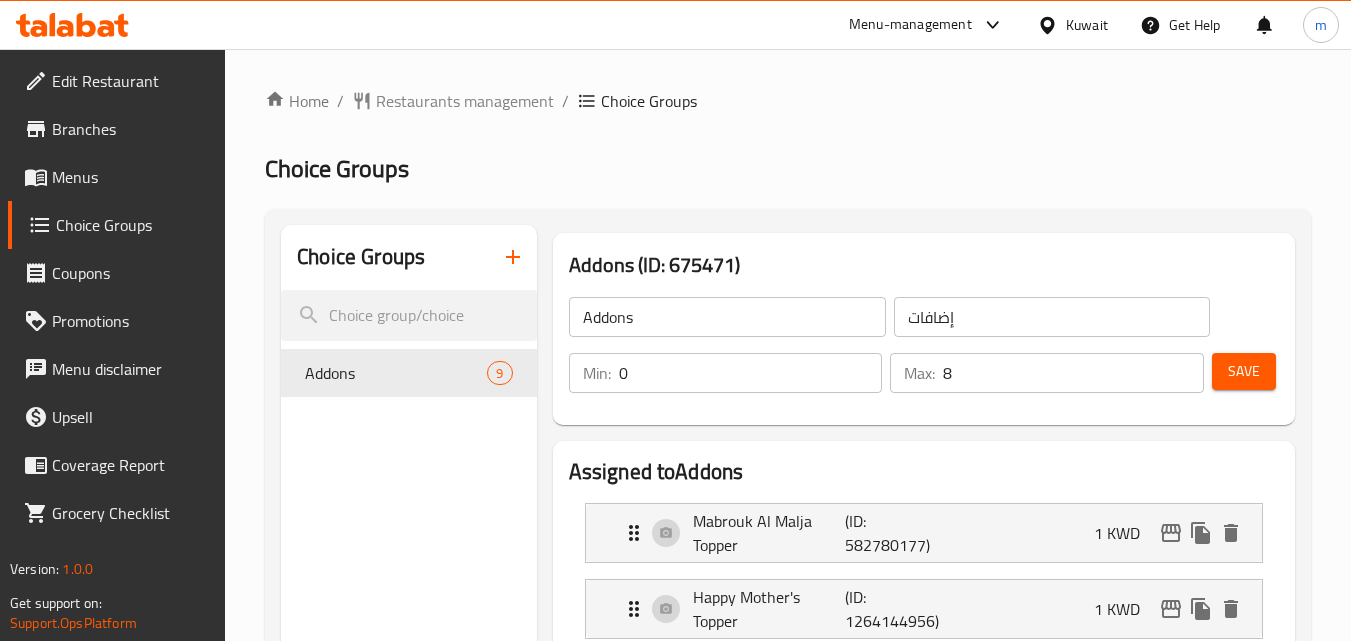 click on "Home / Restaurants management / Choice Groups Choice Groups Choice Groups Addons 9 Addons (ID: 675471) Addons ​ إضافات ​ Min: 0 ​ Max: 8 ​ Save Assigned to  Addons Mabrouk Al Malja Topper (ID: 582780177) 1 KWD Name (En) Mabrouk Al Malja Topper Name (En) Name (Ar) مبروك الملجة توبر Name (Ar) Price KWD 1 Price Status Happy Mother's Topper  (ID: 1264144956) 1 KWD Name (En) Happy Mother's Topper Name (En) Name (Ar) هابي ماذر توبر Name (Ar) Price KWD 1 Price Status Normal Candle  (ID: 582780178) 1 KWD Name (En) Normal Candle Name (En) Name (Ar) شمعة عادية Name (Ar) Price KWD 1 Price Status Happy Birthday Acrylic Topper  (ID: 582780179) 1 KWD Name (En) Happy Birthday Acrylic Topper Name (En) Name (Ar) هابي بيرزداي اكريليك توبر Name (Ar) Price KWD 1 Price Status Fire Candles 6 Pcs (ID: 582780180) 2 KWD Name (En) Fire Candles 6 Pcs Name (En) Name (Ar) شموع نارية 6 حبات Name (Ar) Price KWD 2 Price Status Number Candle (ID: 582780181)" at bounding box center (788, 996) 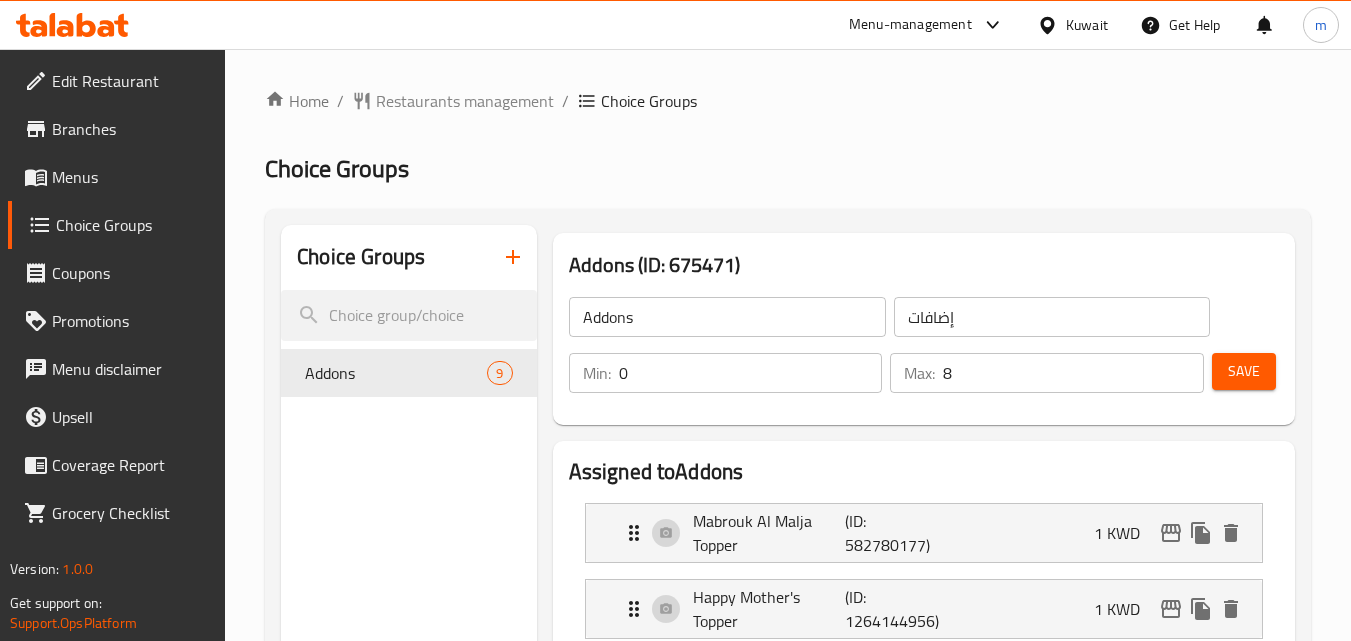 click 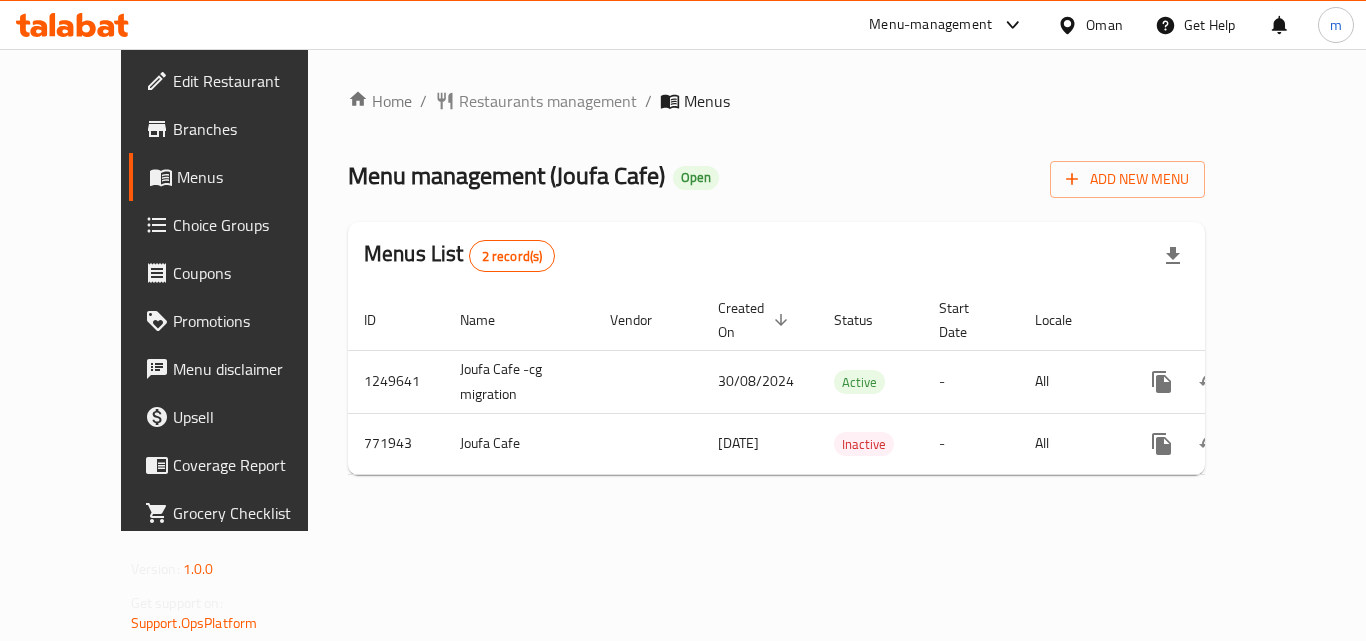 scroll, scrollTop: 0, scrollLeft: 0, axis: both 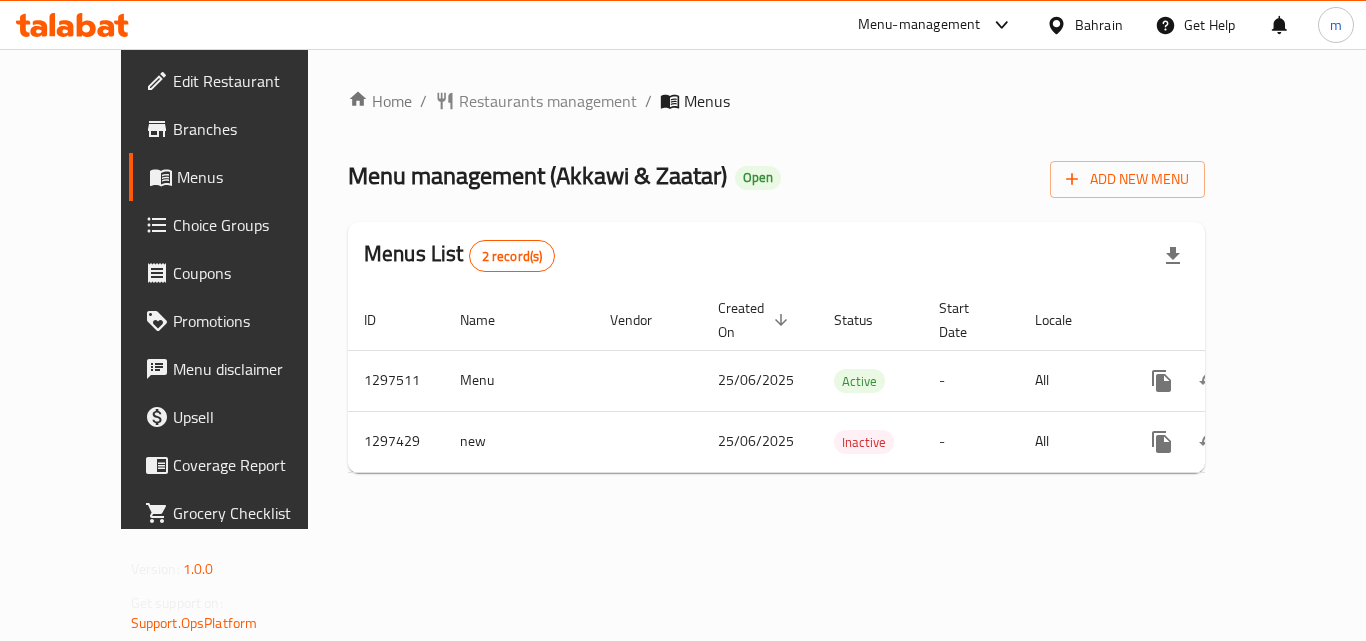 click 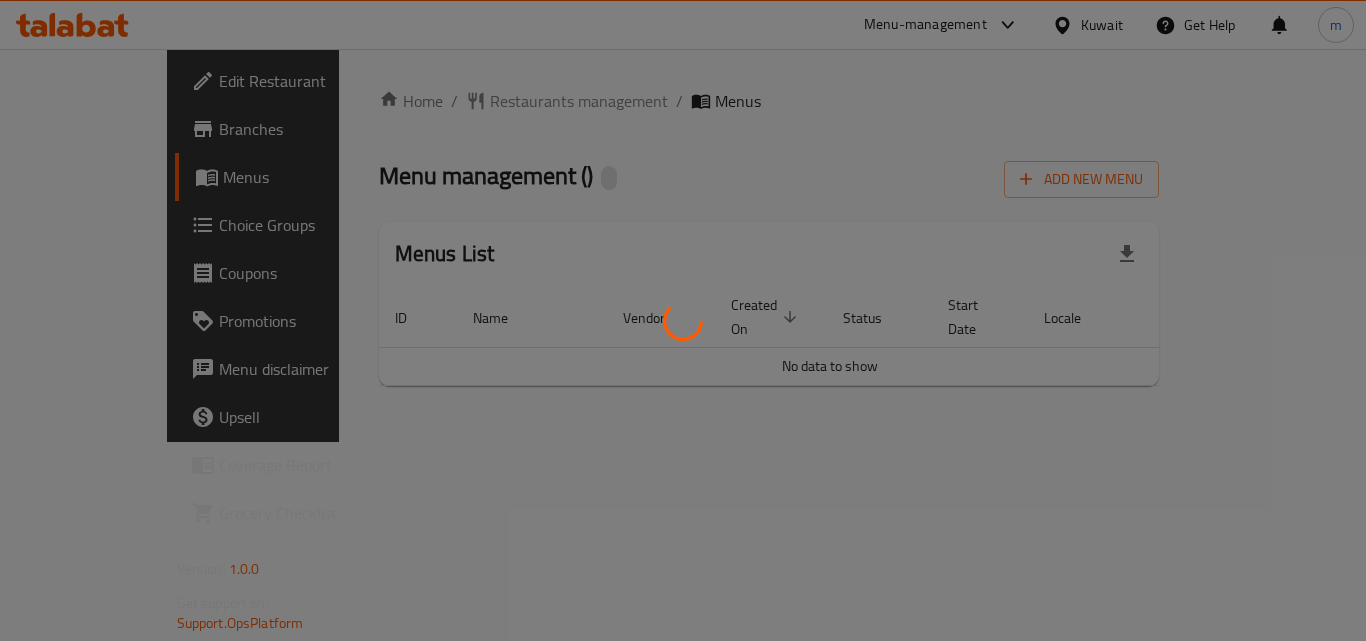 scroll, scrollTop: 0, scrollLeft: 0, axis: both 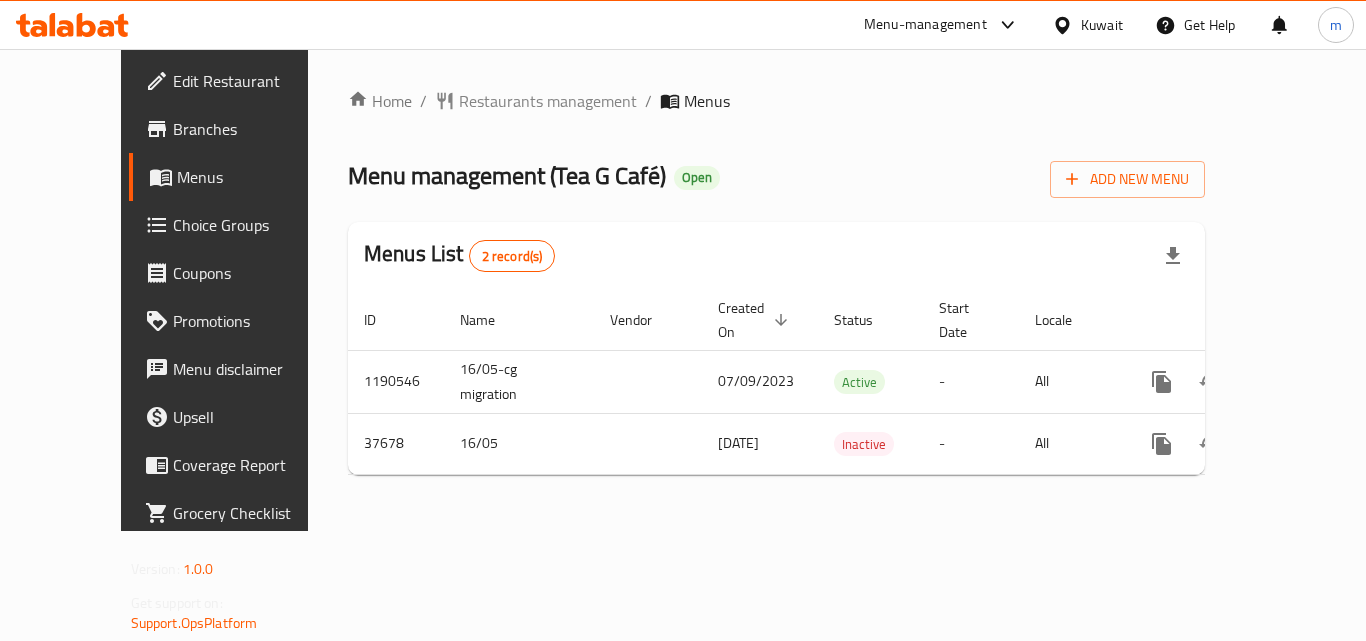 click at bounding box center (72, 25) 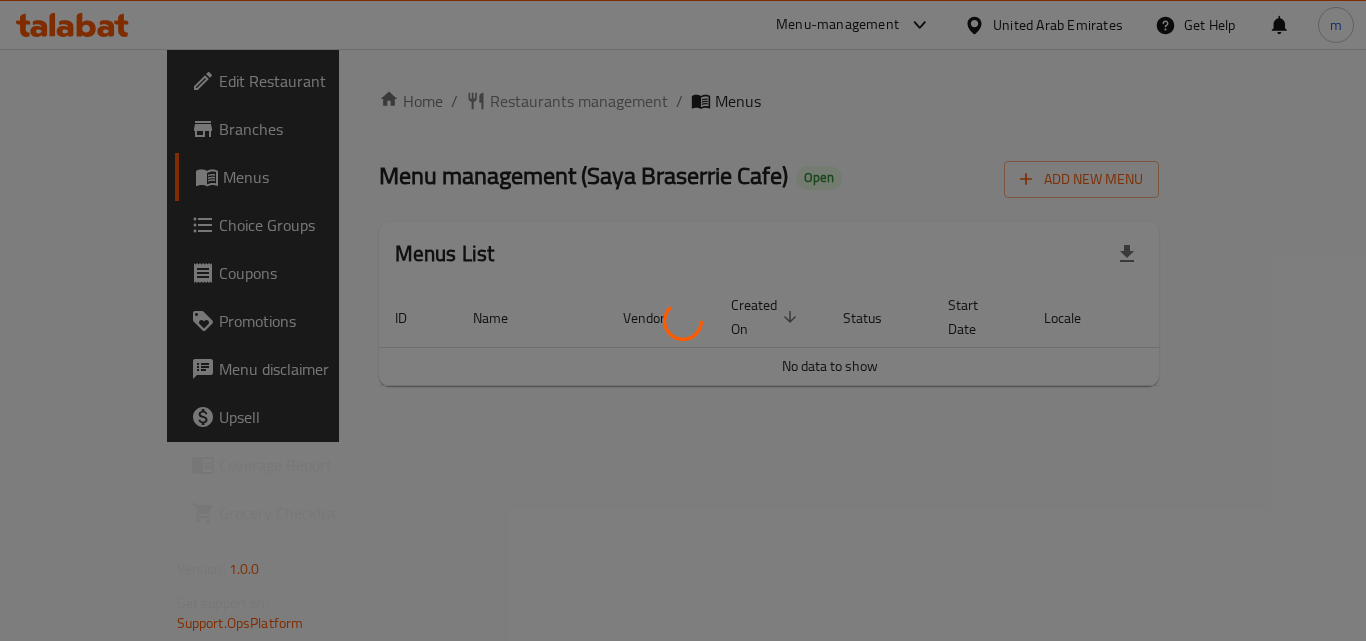 scroll, scrollTop: 0, scrollLeft: 0, axis: both 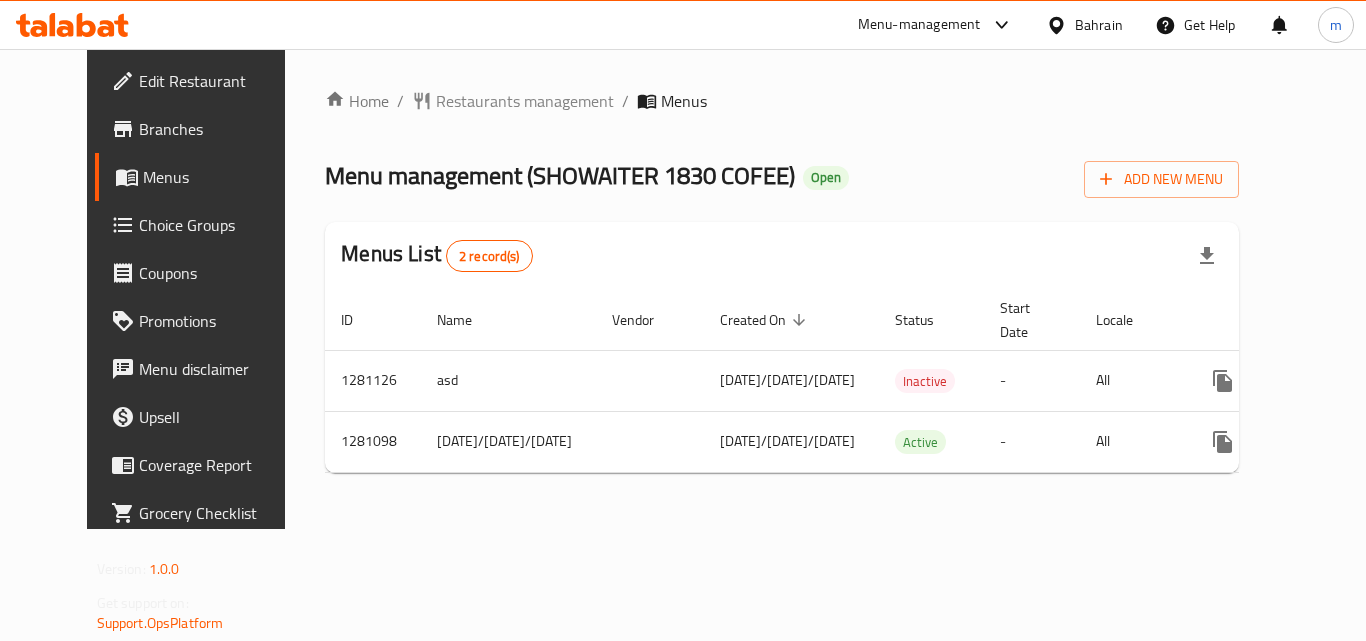 click at bounding box center (72, 25) 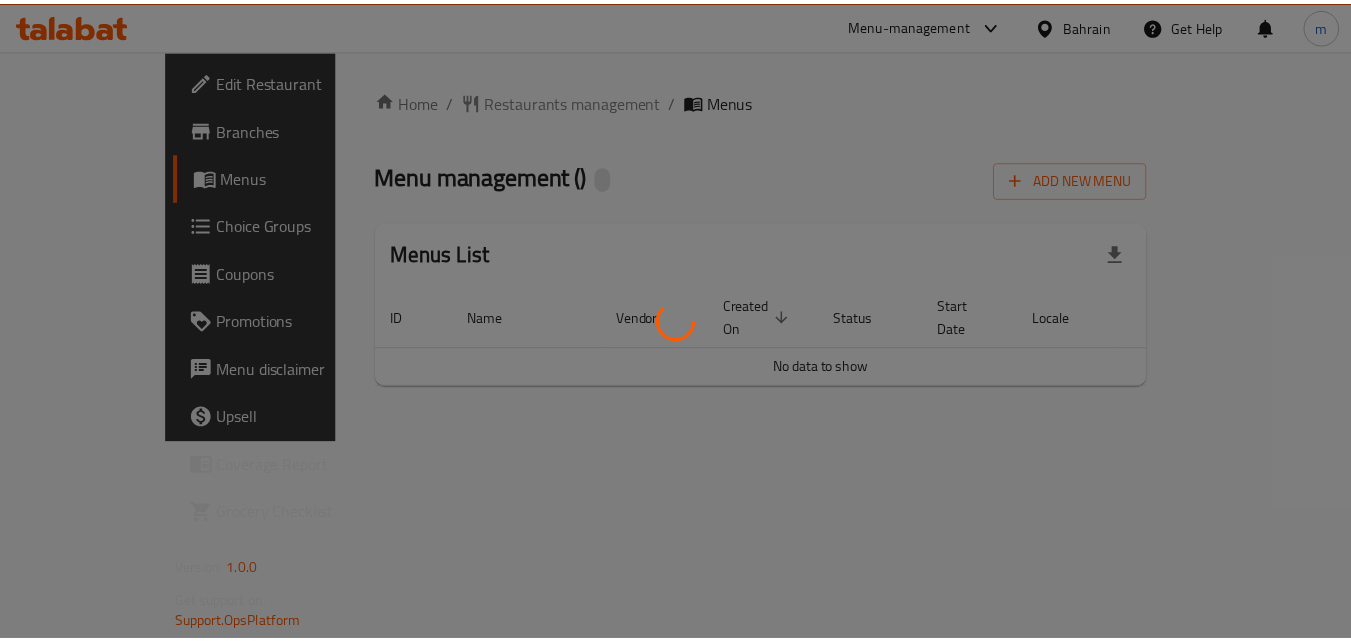 scroll, scrollTop: 0, scrollLeft: 0, axis: both 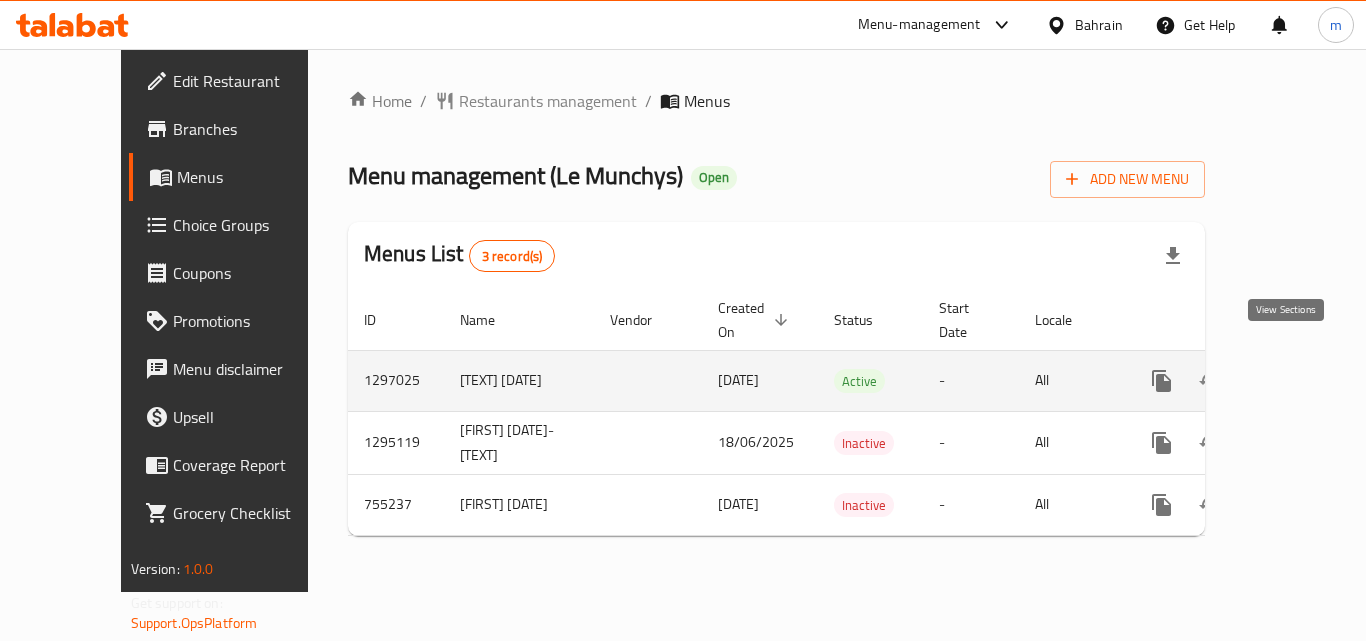 click 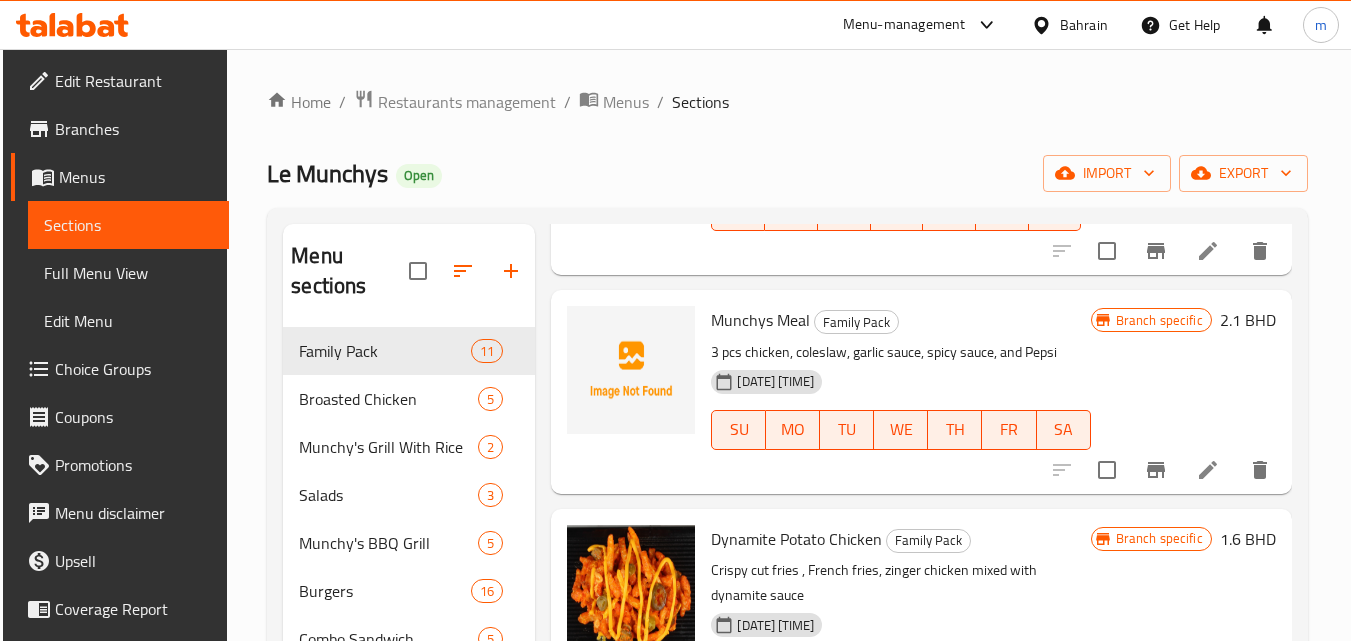 scroll, scrollTop: 1708, scrollLeft: 0, axis: vertical 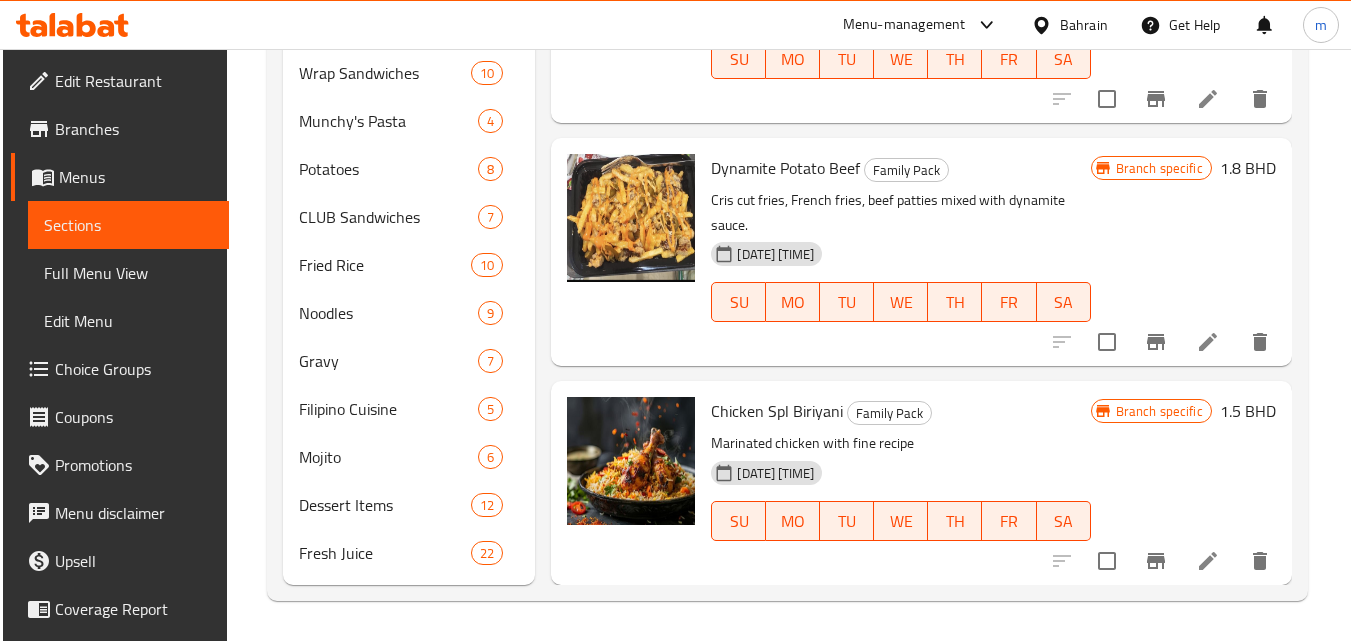 click on "Menus" at bounding box center [136, 177] 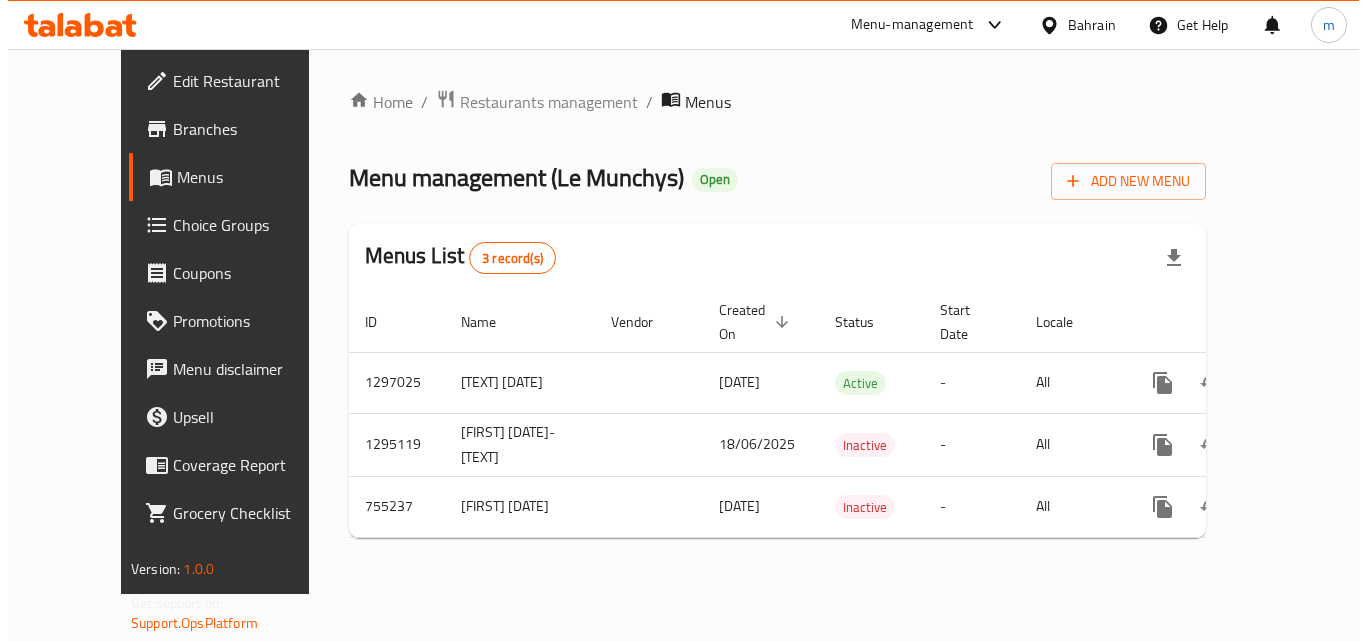 scroll, scrollTop: 0, scrollLeft: 0, axis: both 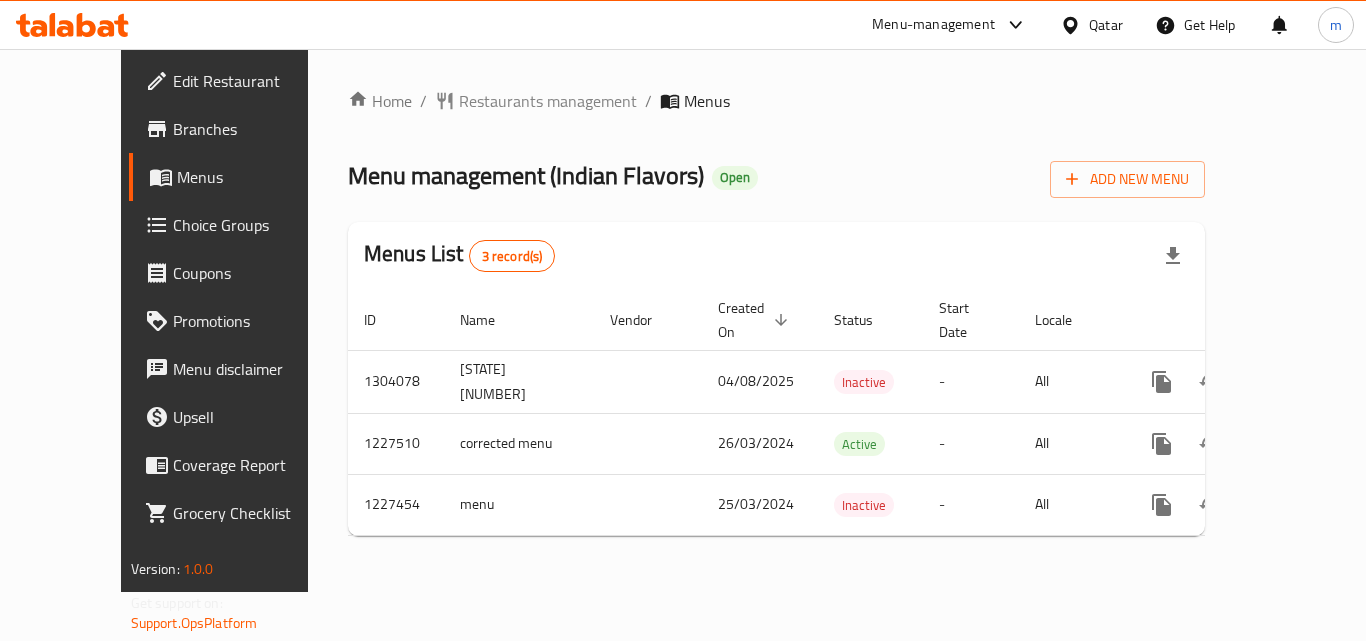 click 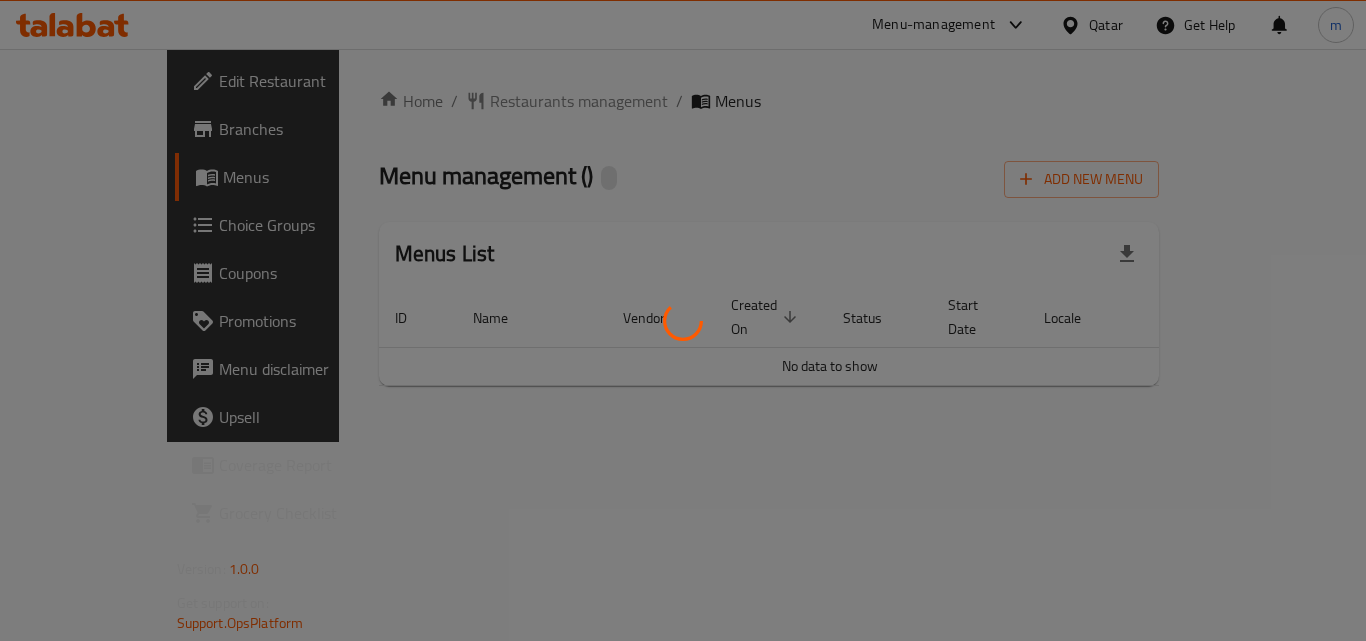 scroll, scrollTop: 0, scrollLeft: 0, axis: both 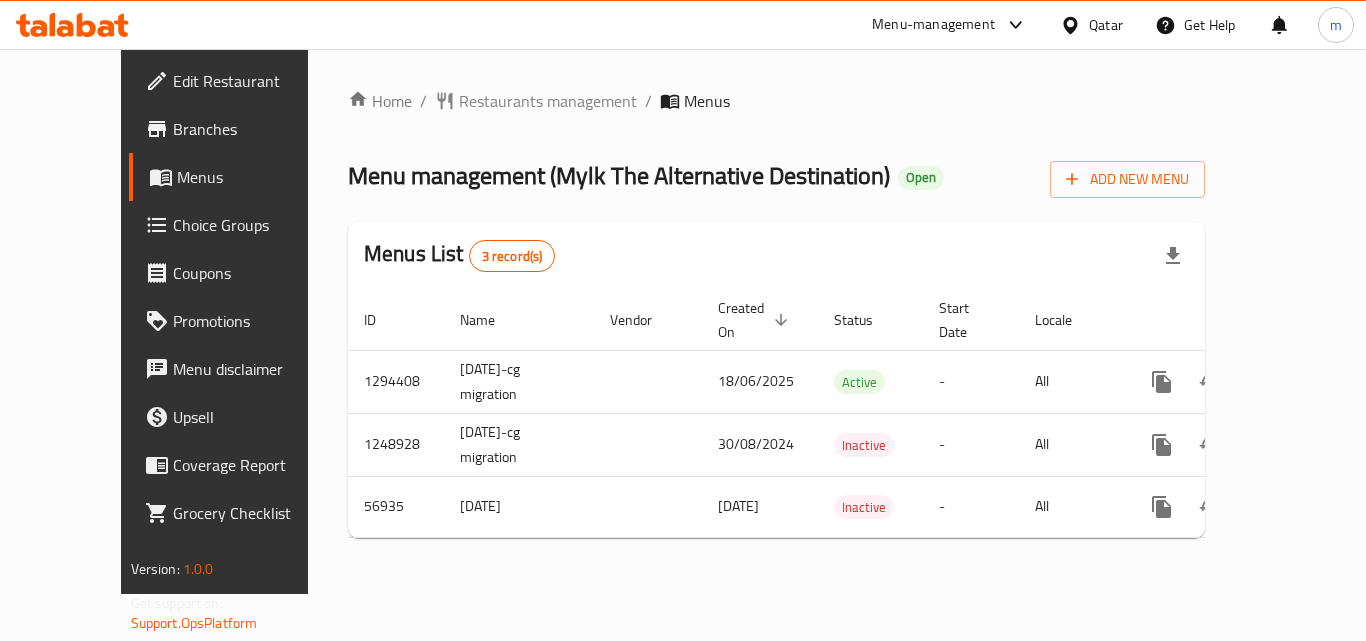click 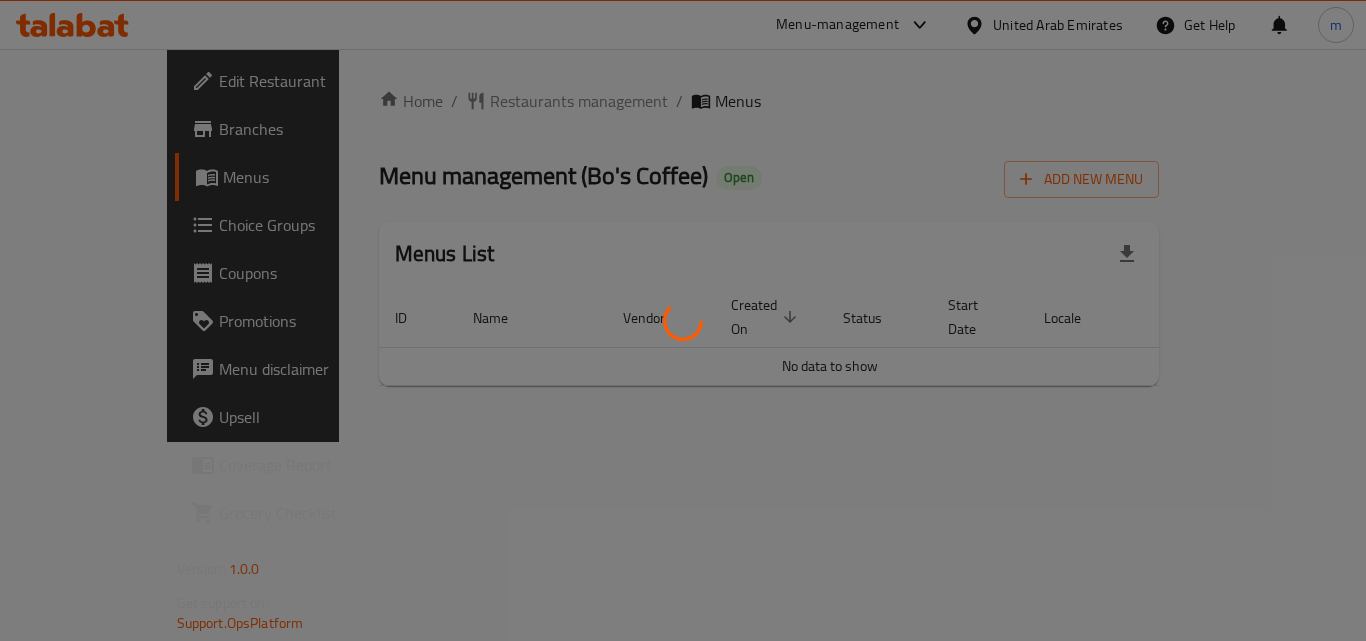 scroll, scrollTop: 0, scrollLeft: 0, axis: both 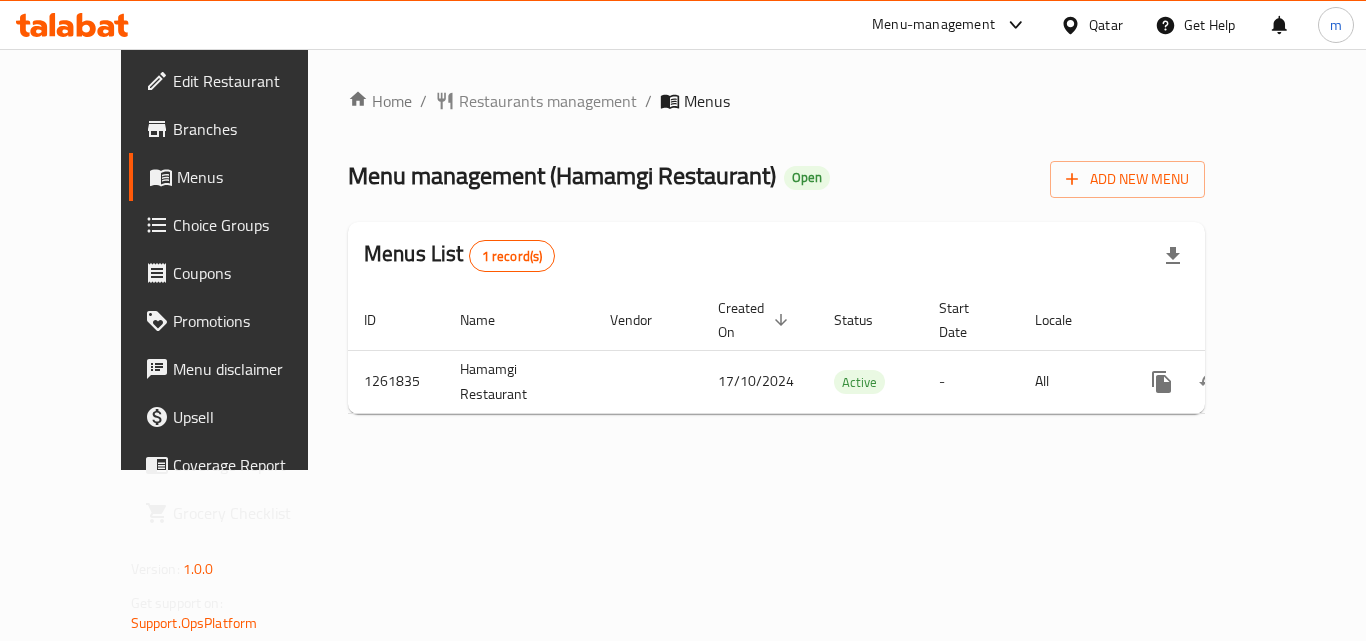 click 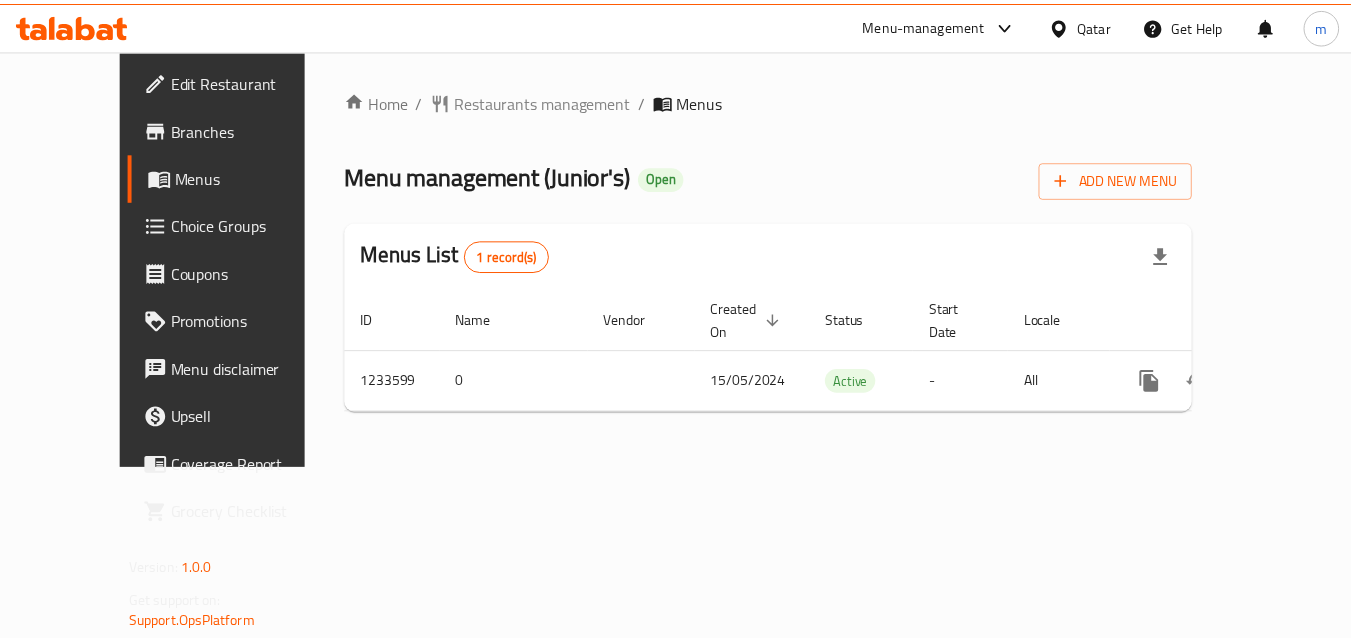 scroll, scrollTop: 0, scrollLeft: 0, axis: both 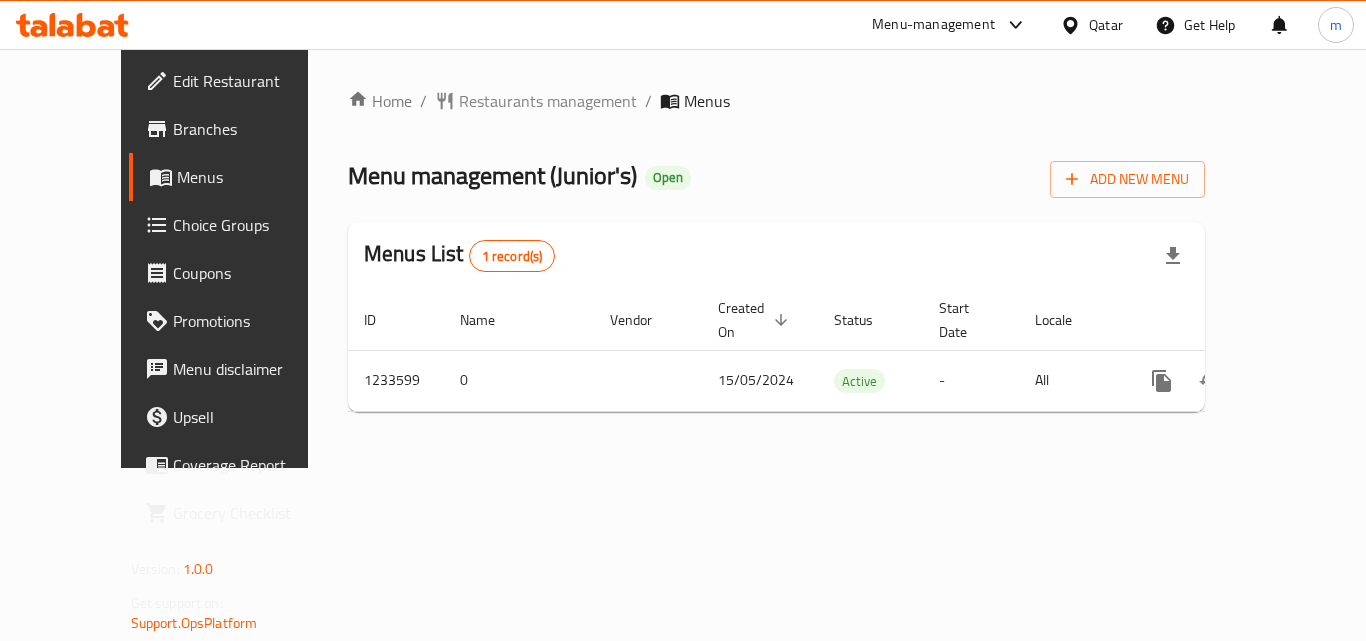 click on "Choice Groups" at bounding box center [253, 225] 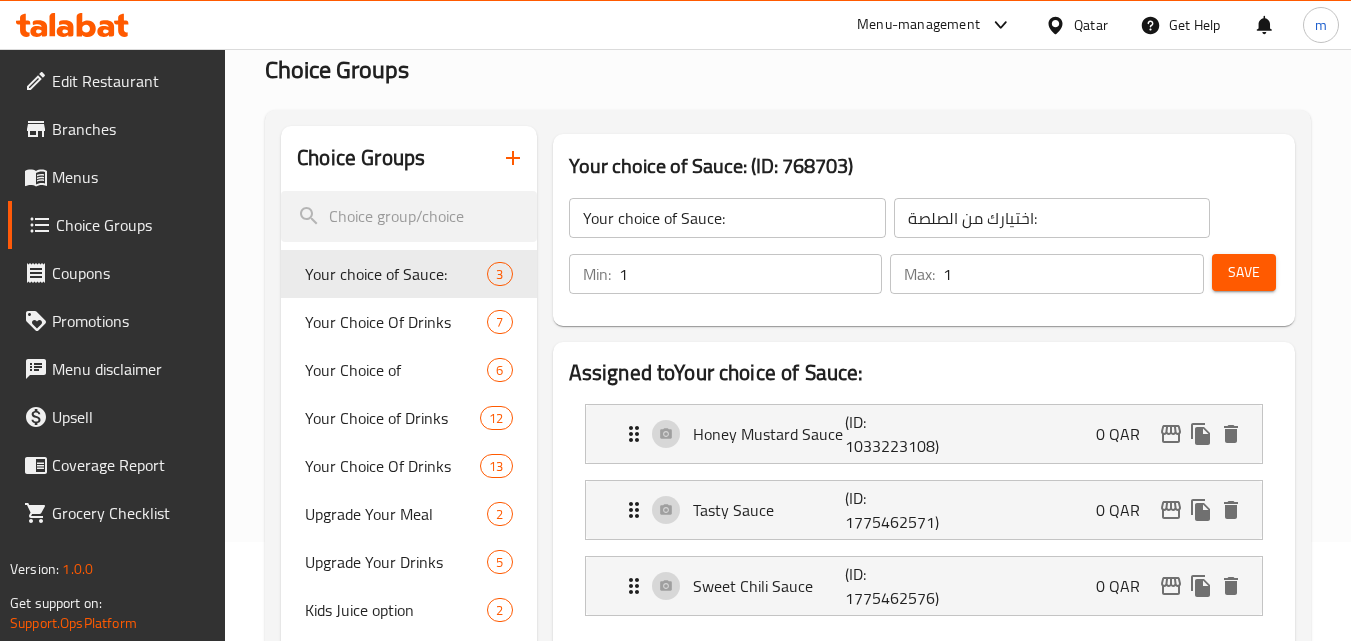 scroll, scrollTop: 100, scrollLeft: 0, axis: vertical 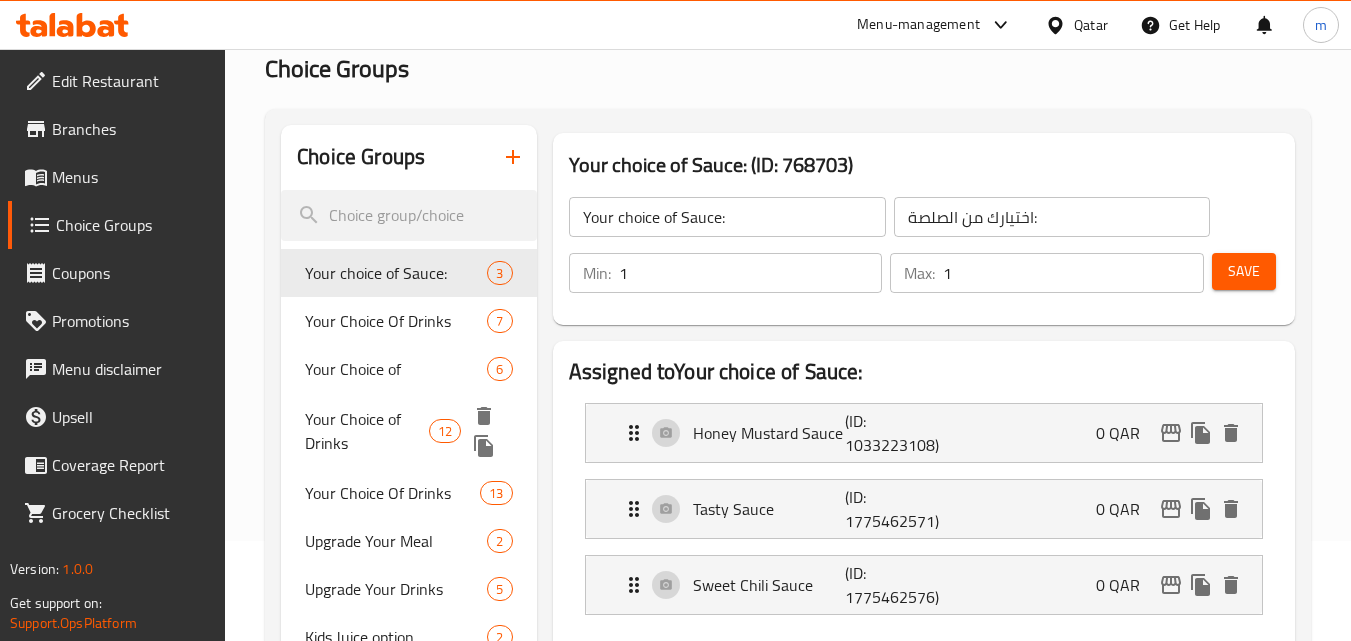 drag, startPoint x: 384, startPoint y: 363, endPoint x: 10, endPoint y: 358, distance: 374.03342 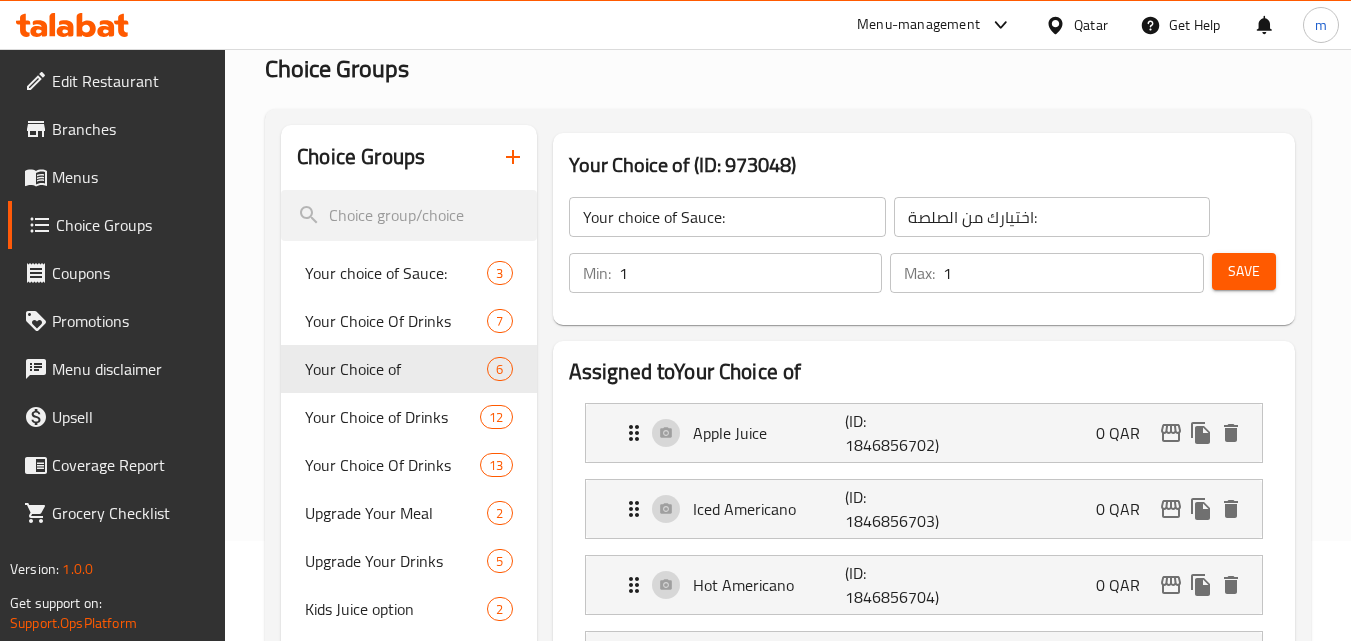 type on "Your Choice of" 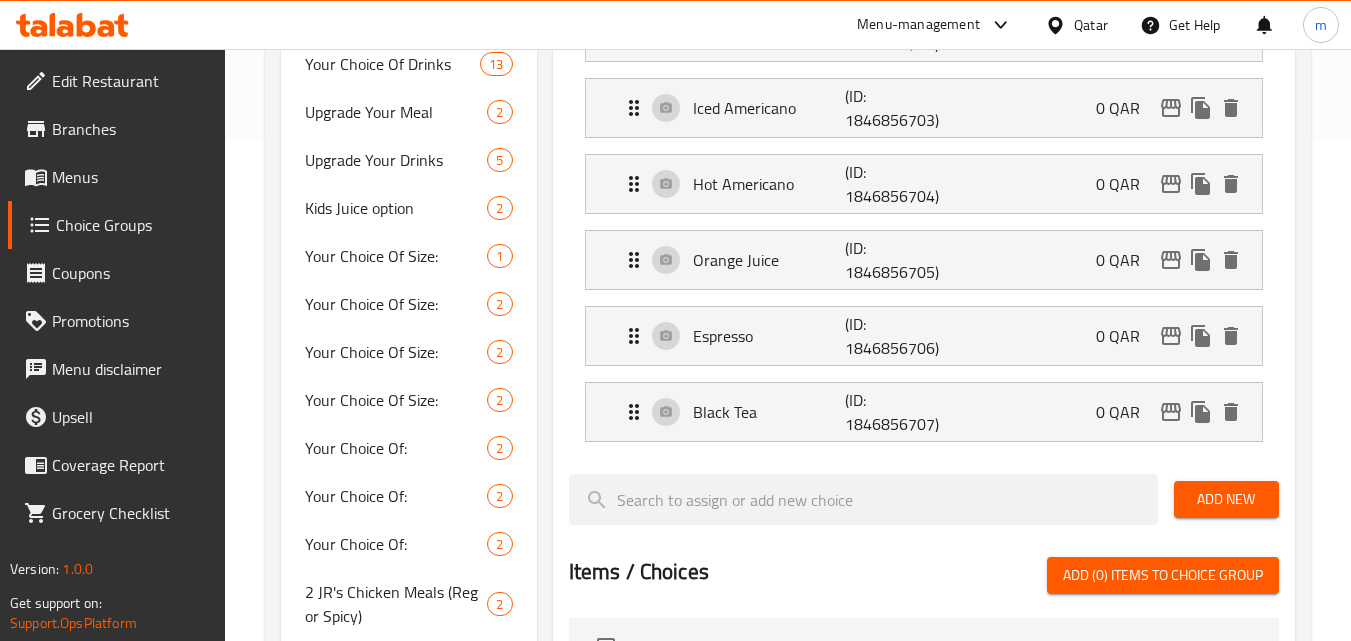 scroll, scrollTop: 500, scrollLeft: 0, axis: vertical 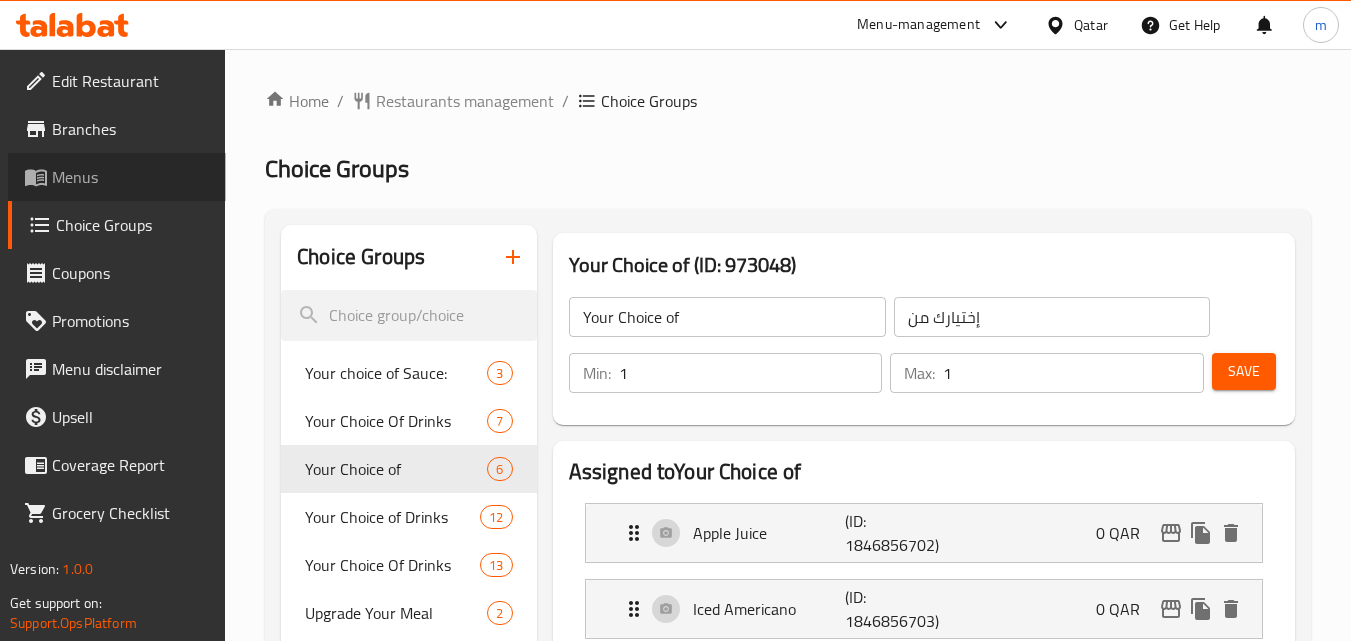 click on "Menus" at bounding box center [131, 177] 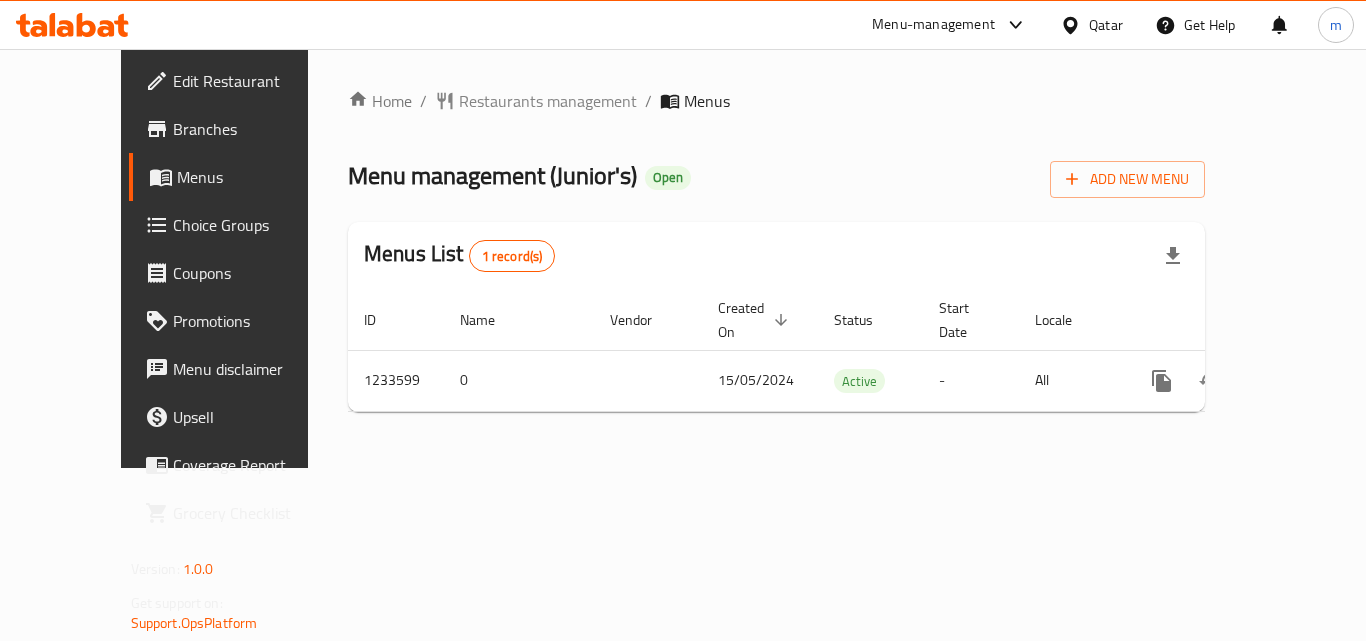 click 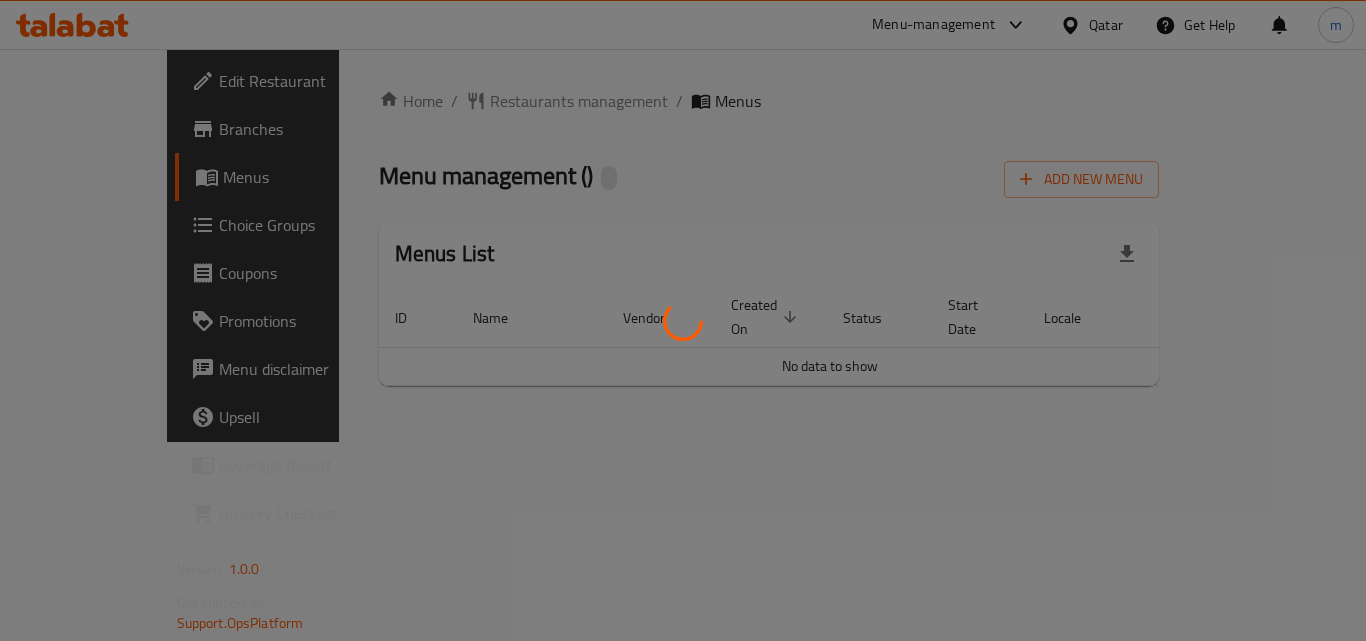 scroll, scrollTop: 0, scrollLeft: 0, axis: both 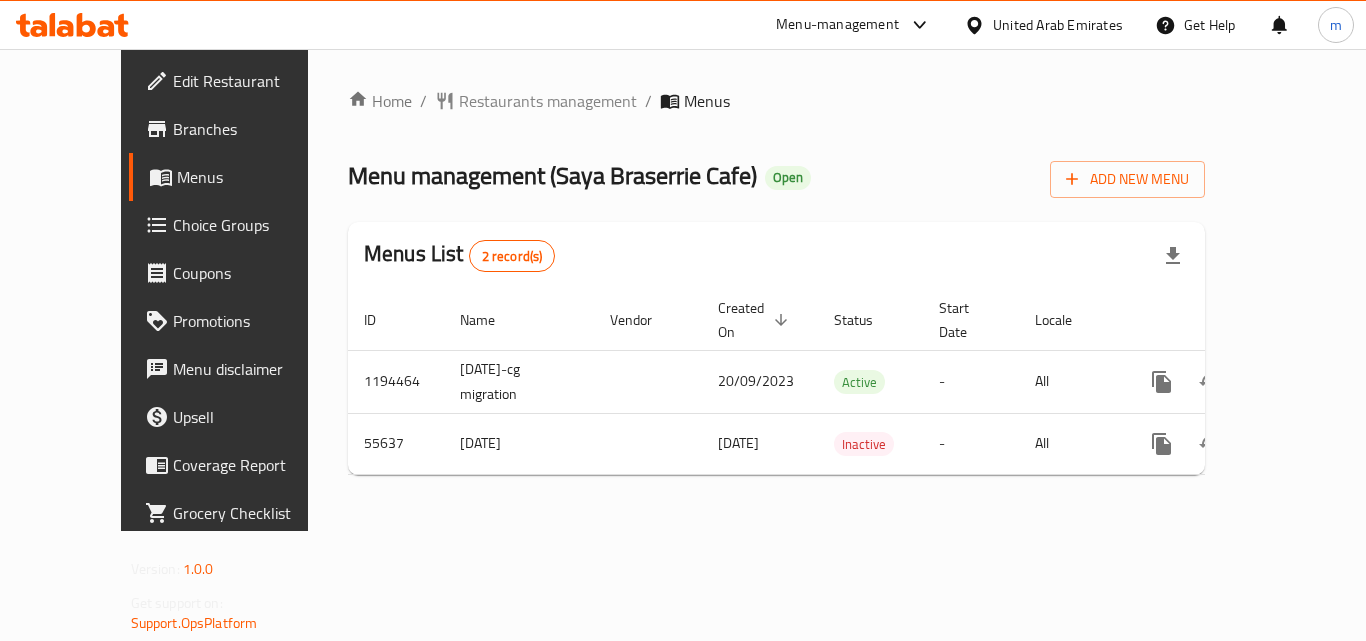 click 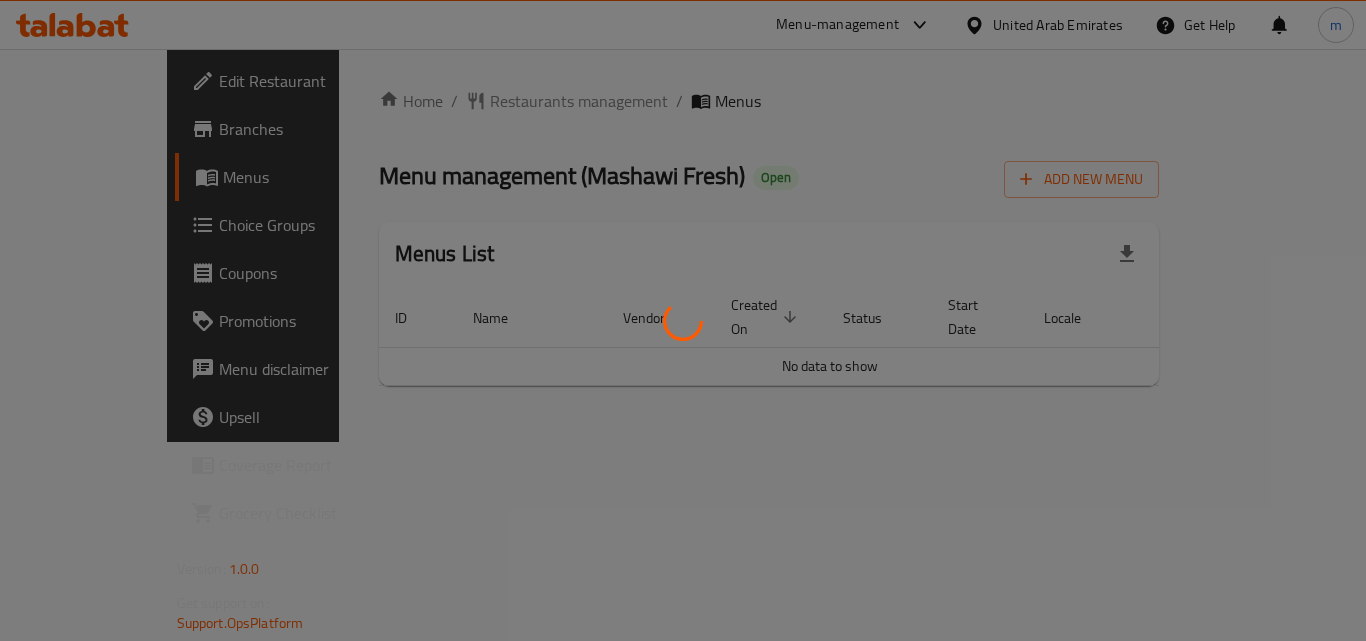 scroll, scrollTop: 0, scrollLeft: 0, axis: both 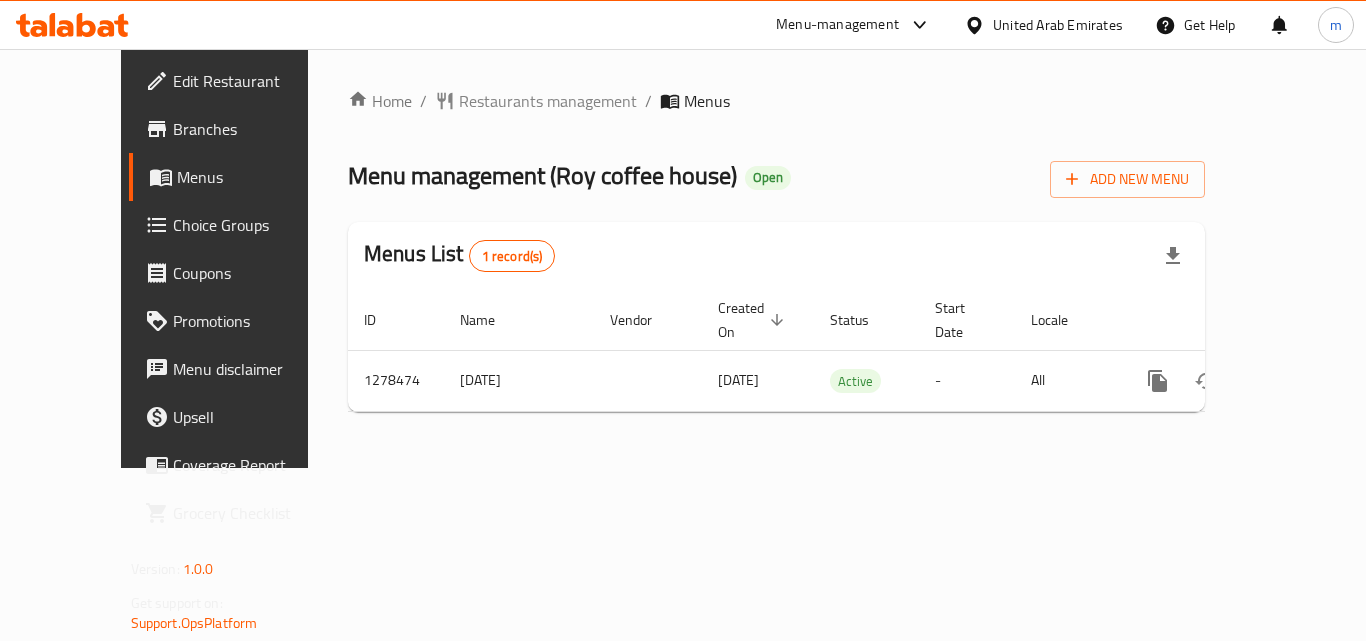 click 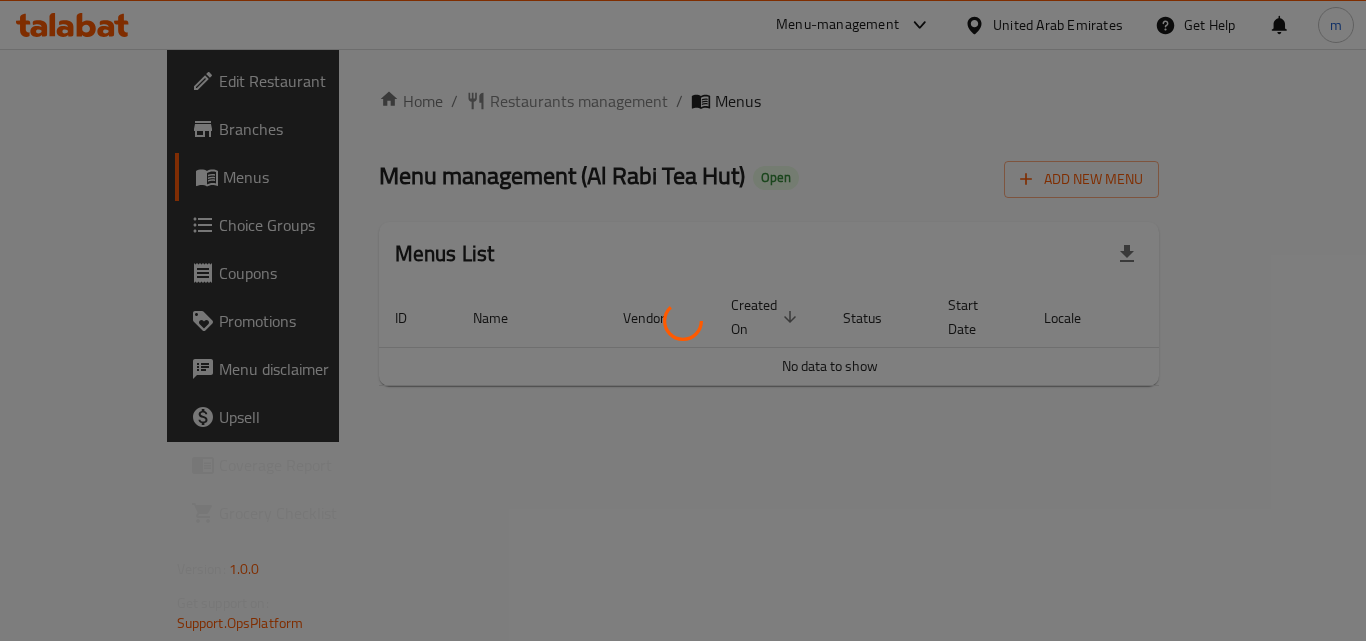 scroll, scrollTop: 0, scrollLeft: 0, axis: both 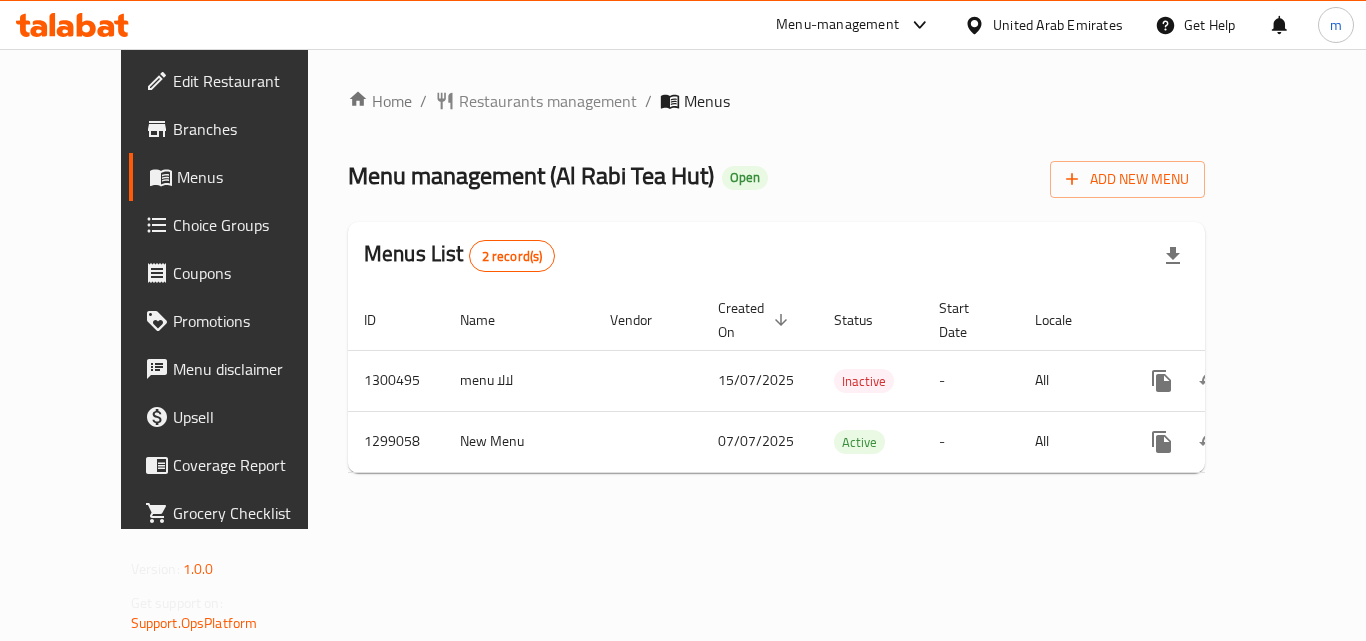 click 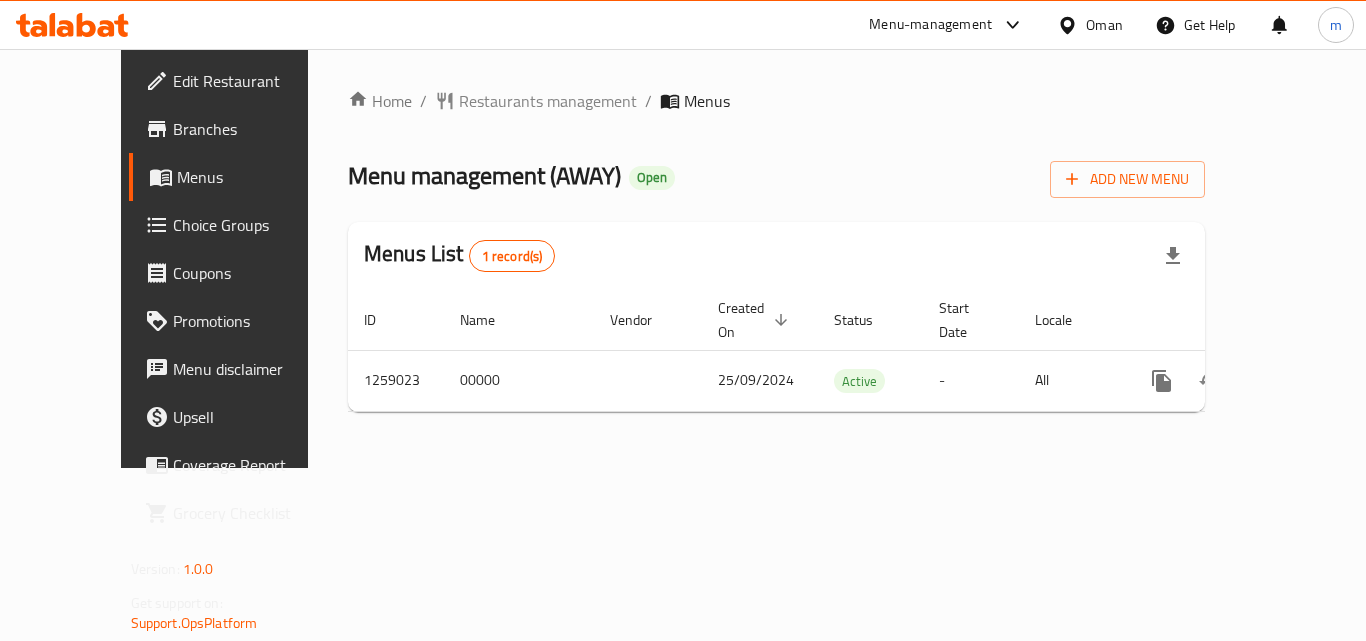 scroll, scrollTop: 0, scrollLeft: 0, axis: both 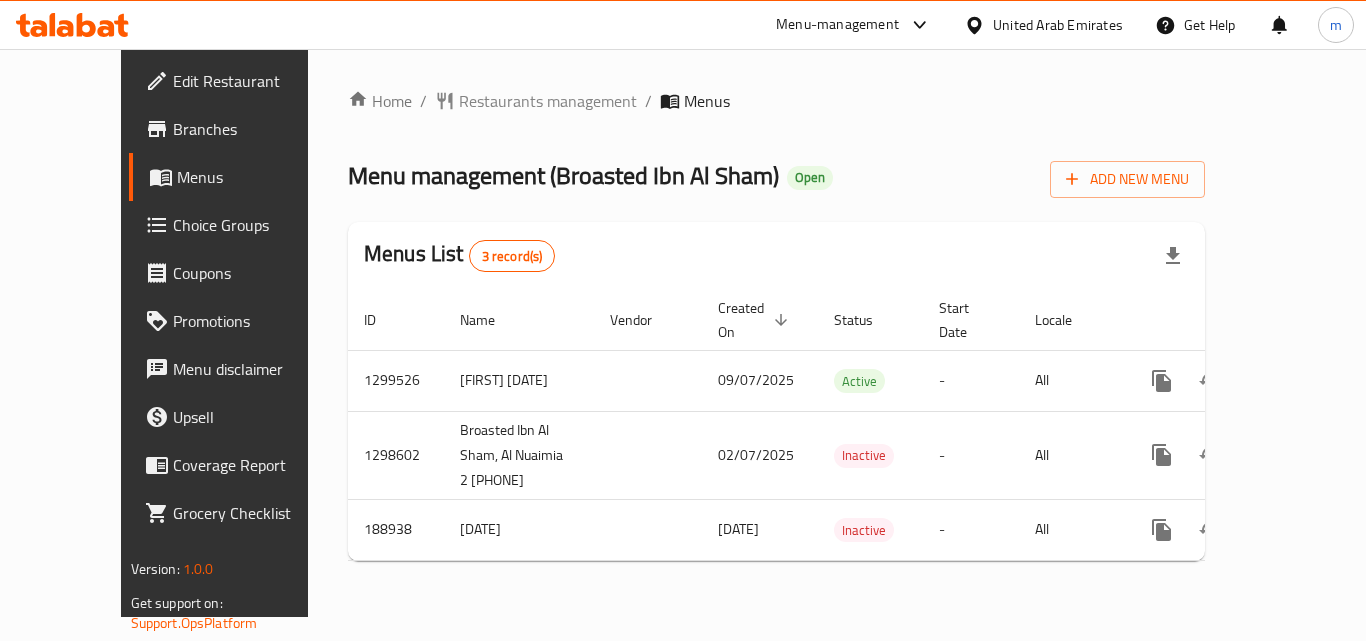 click 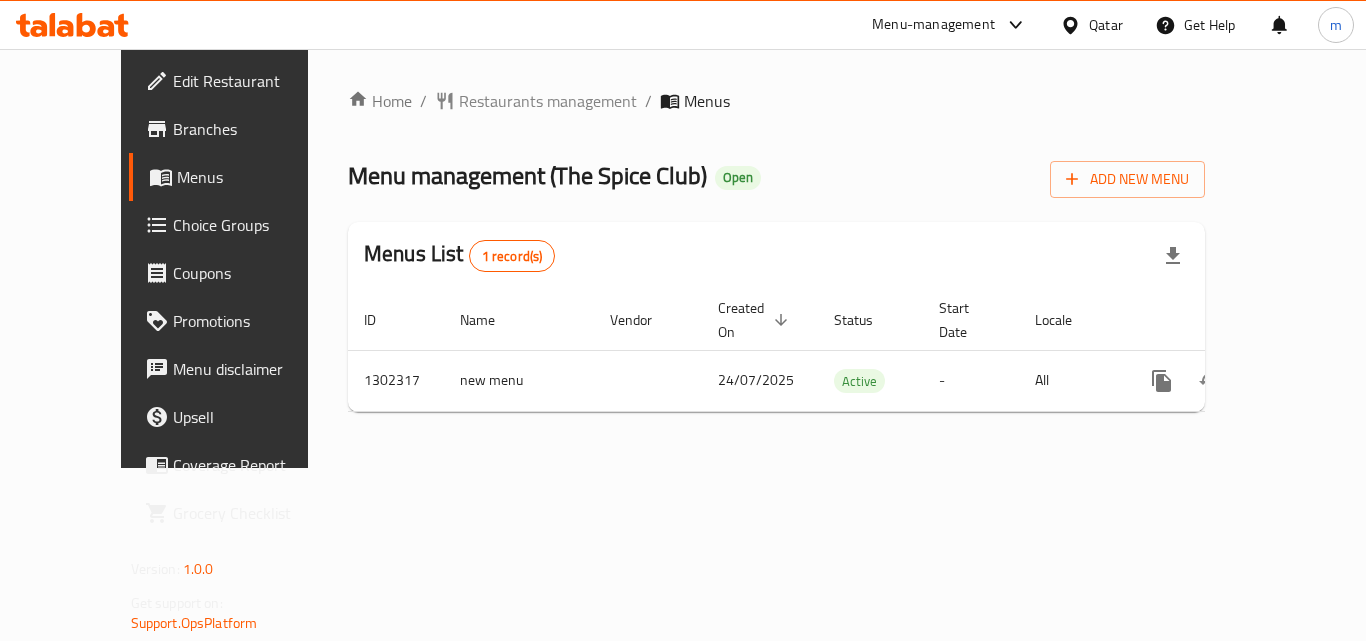 scroll, scrollTop: 0, scrollLeft: 0, axis: both 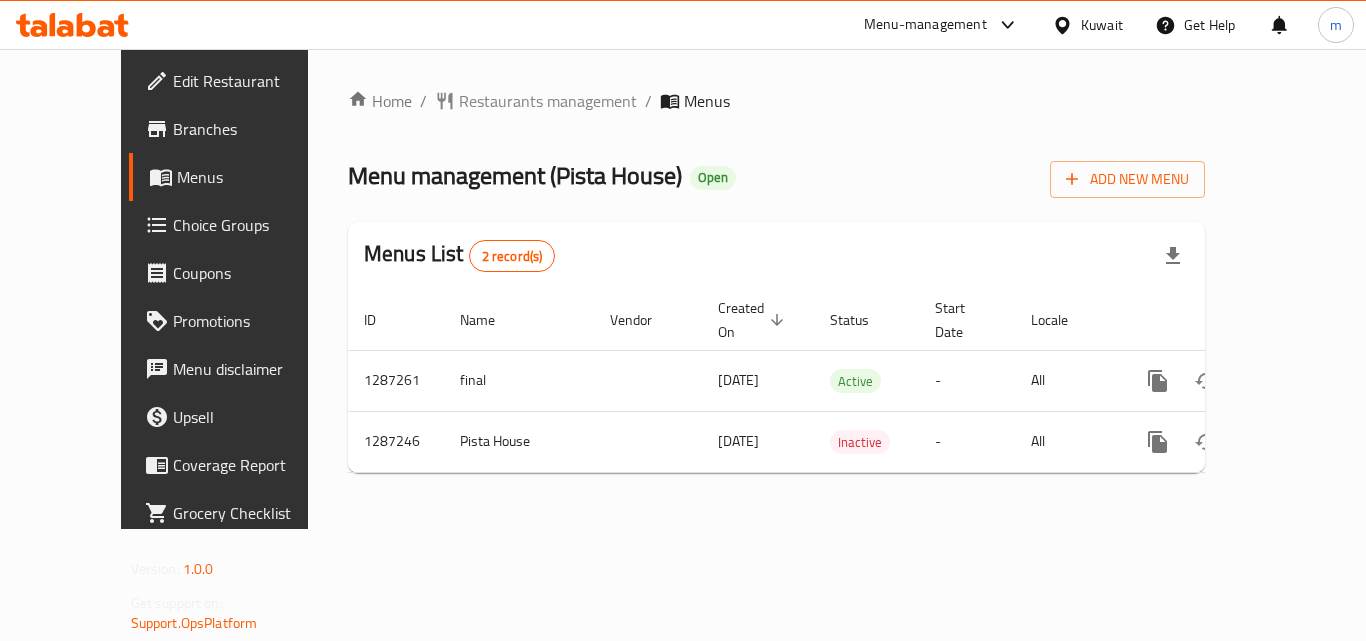 click at bounding box center [72, 25] 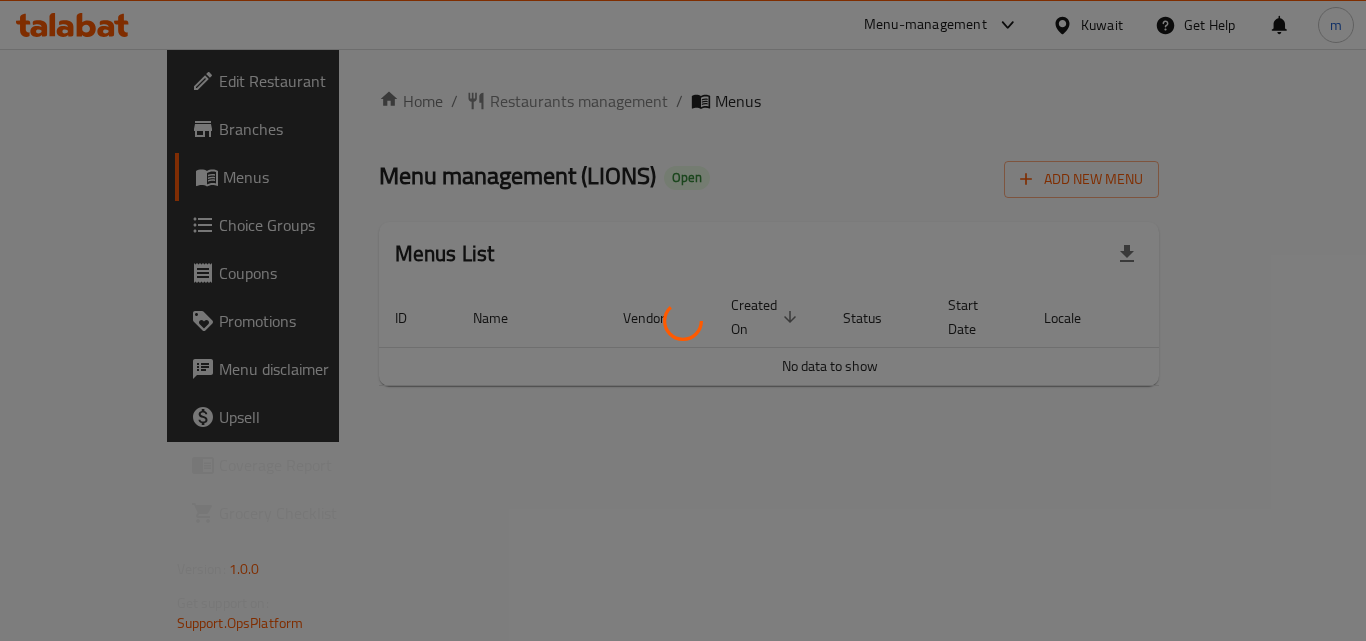 scroll, scrollTop: 0, scrollLeft: 0, axis: both 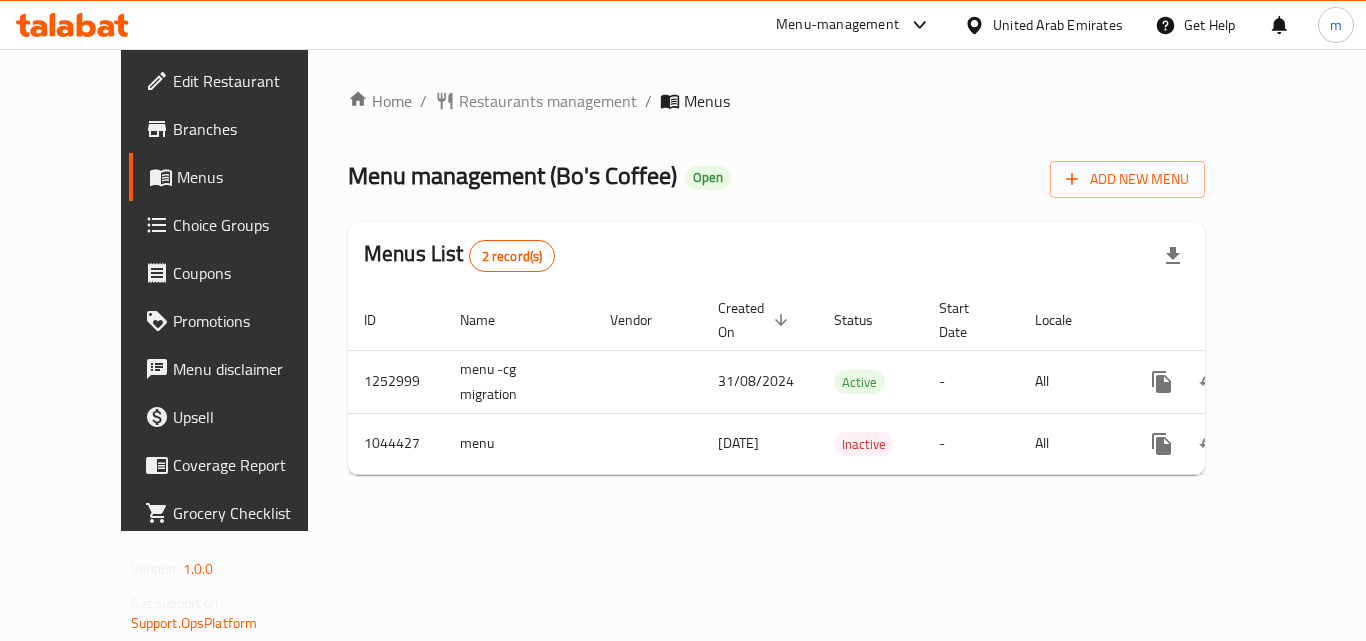 click at bounding box center [72, 25] 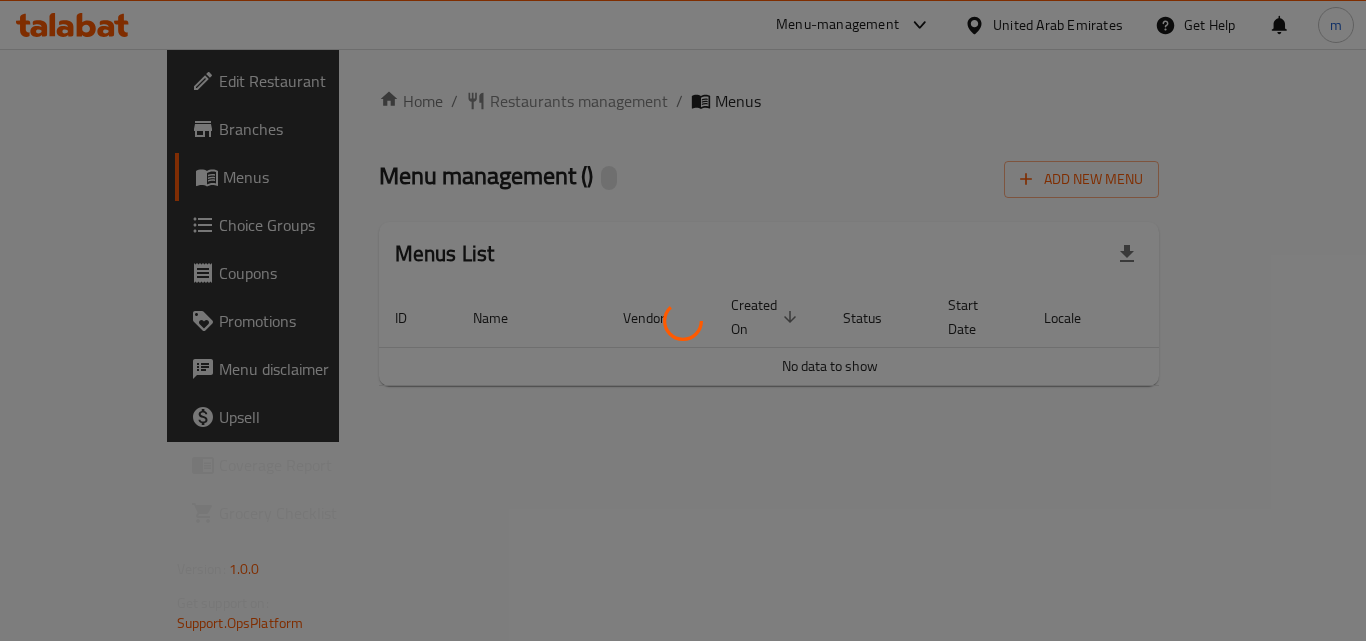 scroll, scrollTop: 0, scrollLeft: 0, axis: both 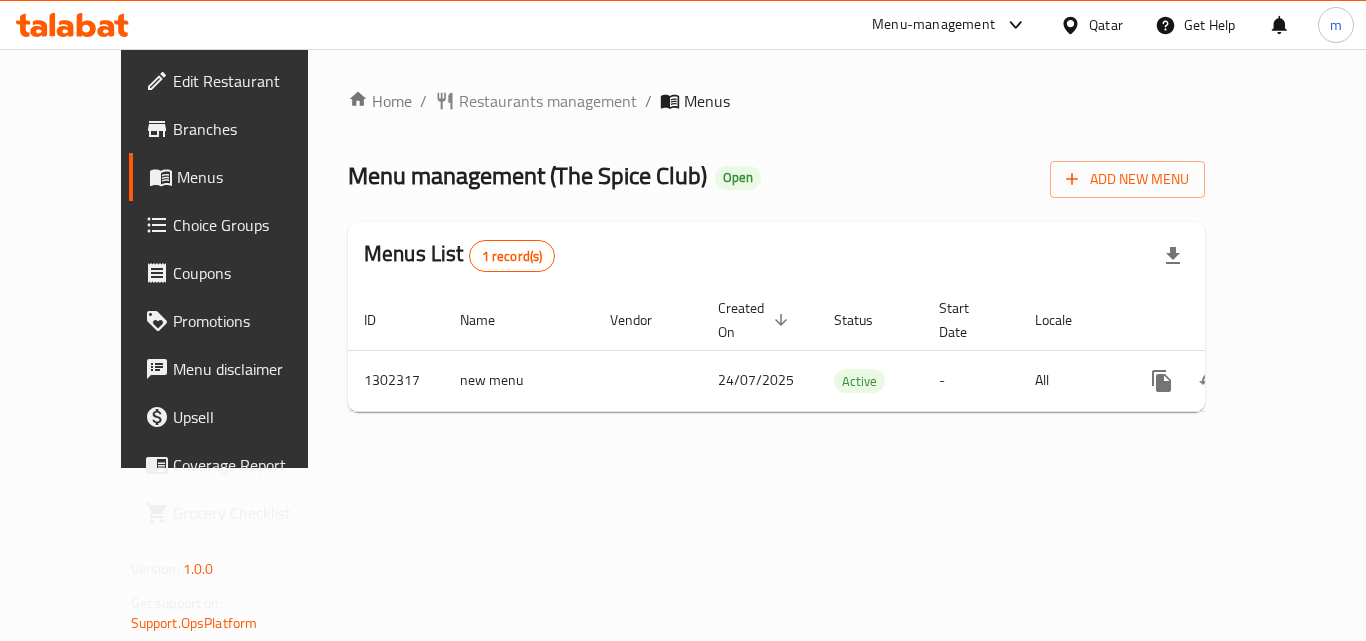 click 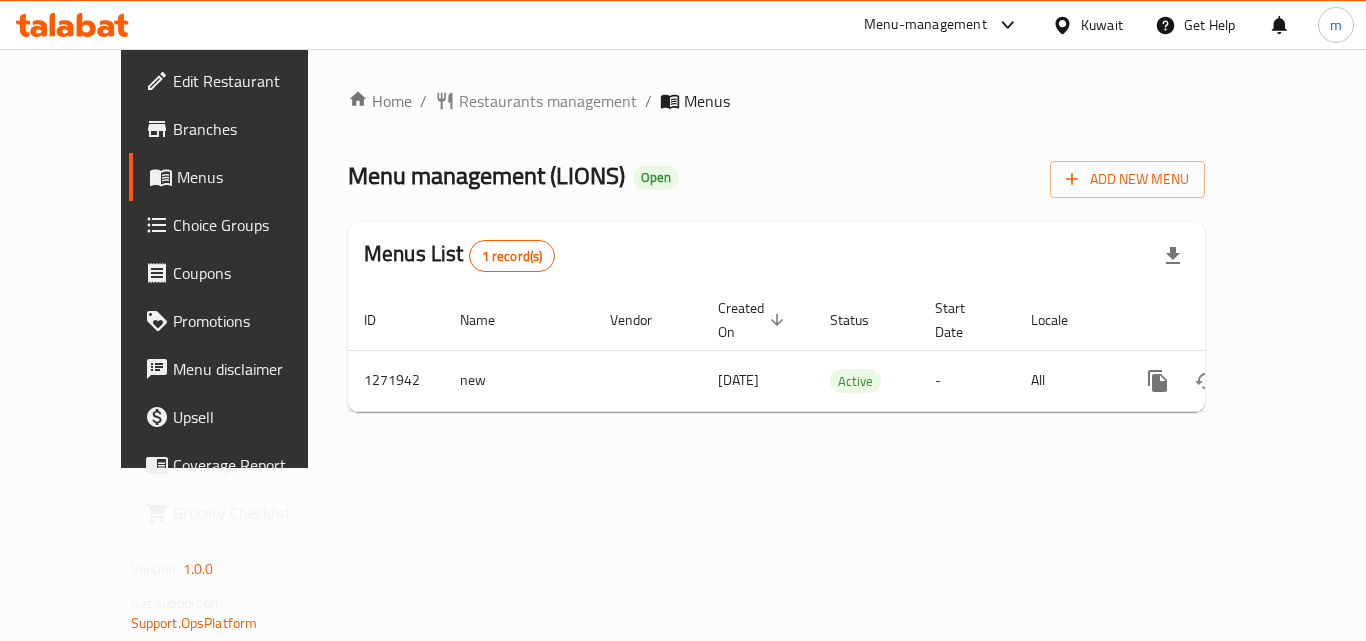 scroll, scrollTop: 0, scrollLeft: 0, axis: both 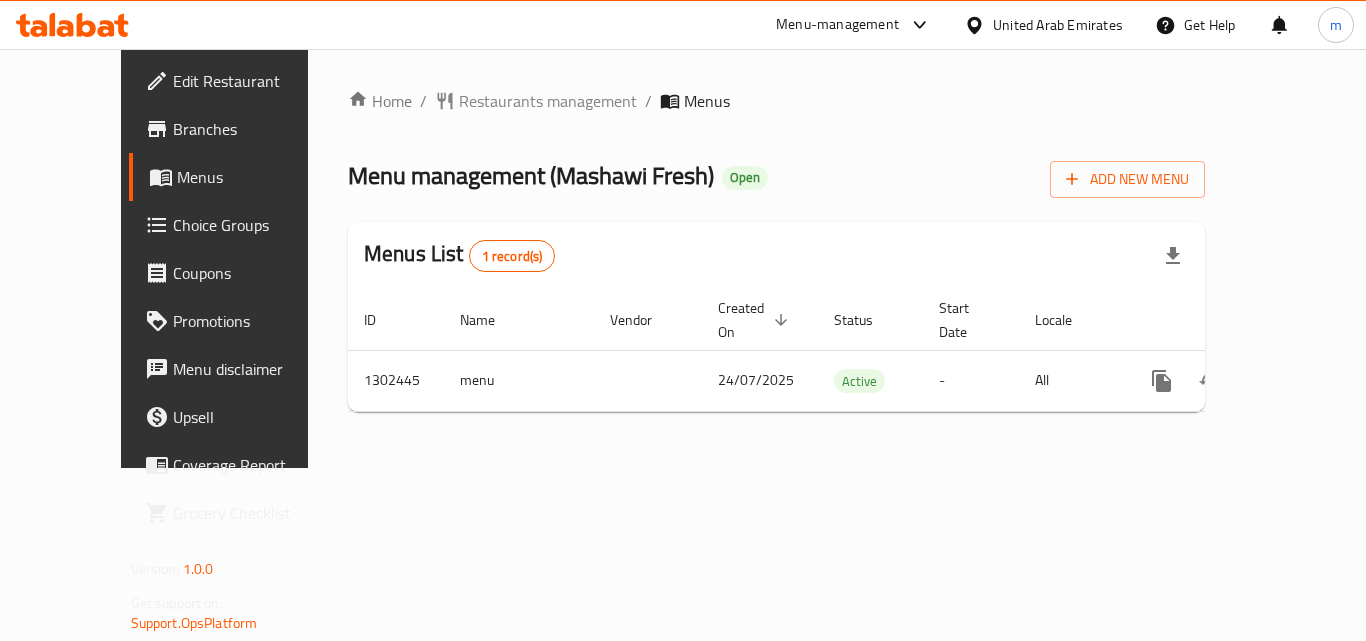 click 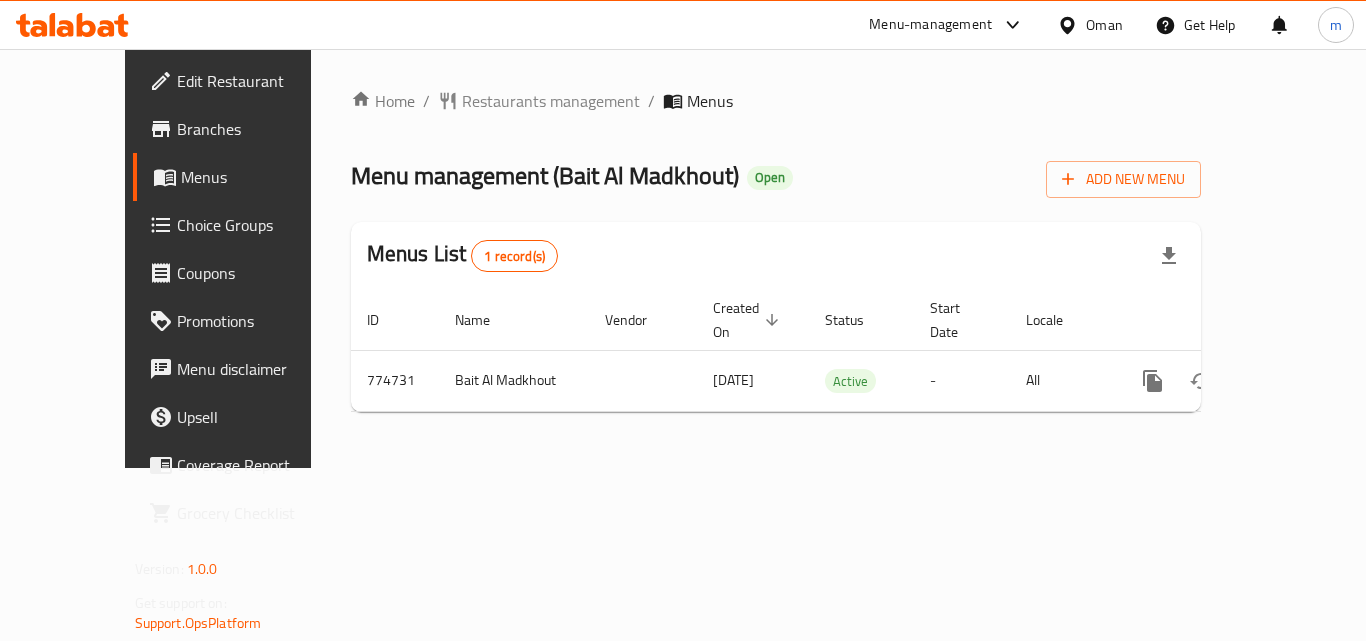 scroll, scrollTop: 0, scrollLeft: 0, axis: both 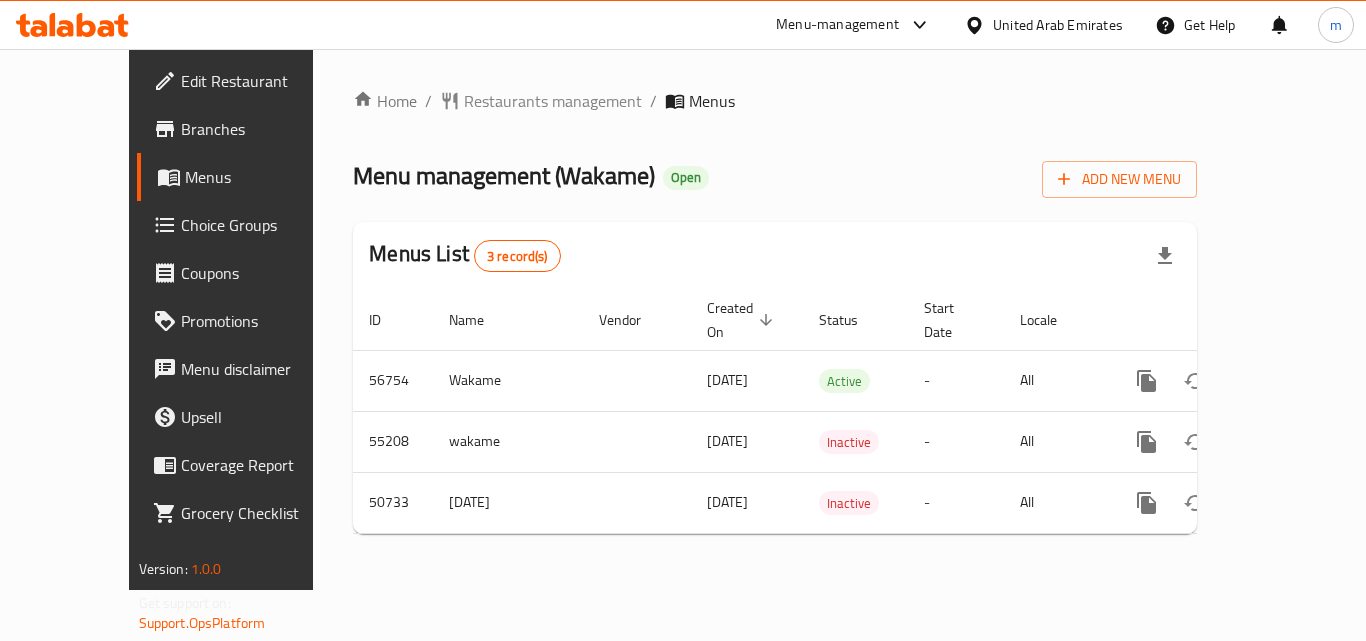 click 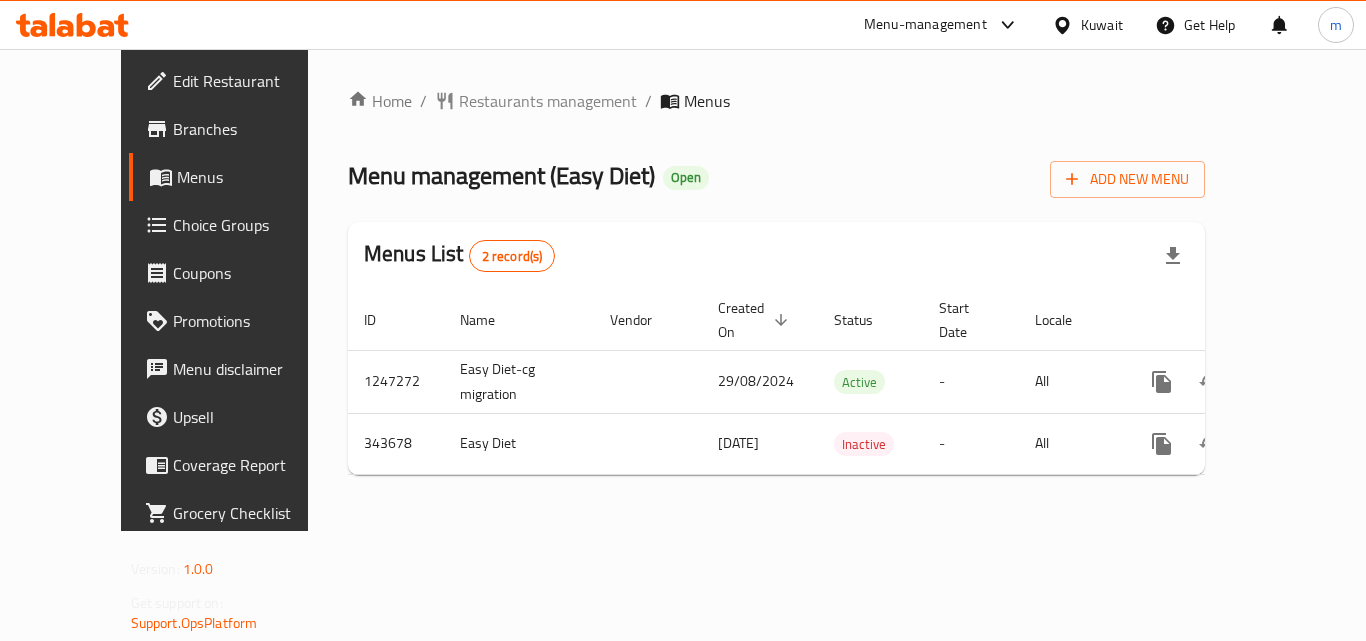 scroll, scrollTop: 0, scrollLeft: 0, axis: both 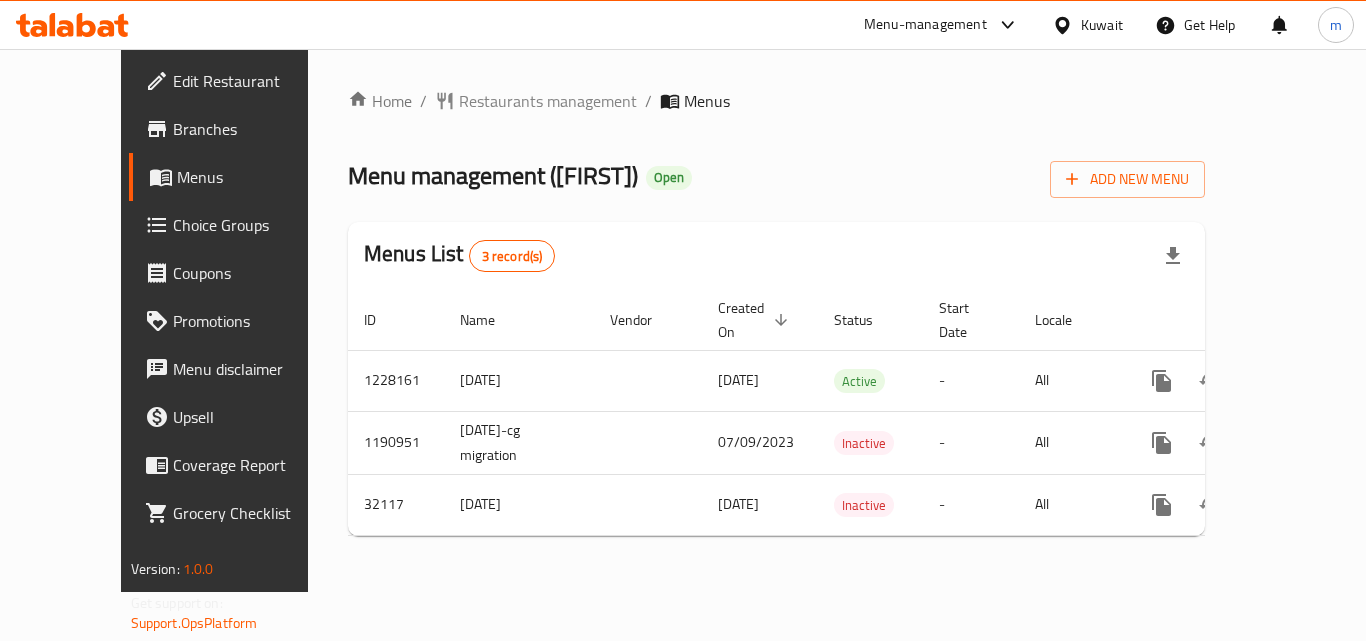 click 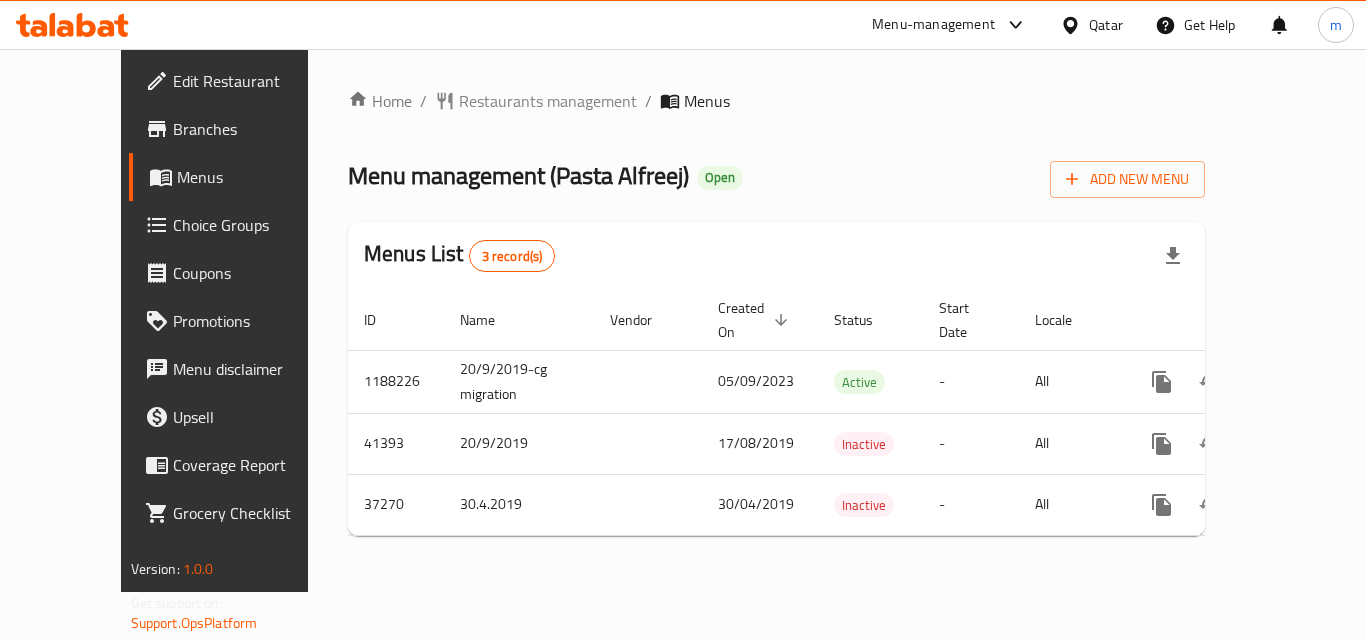 scroll, scrollTop: 0, scrollLeft: 0, axis: both 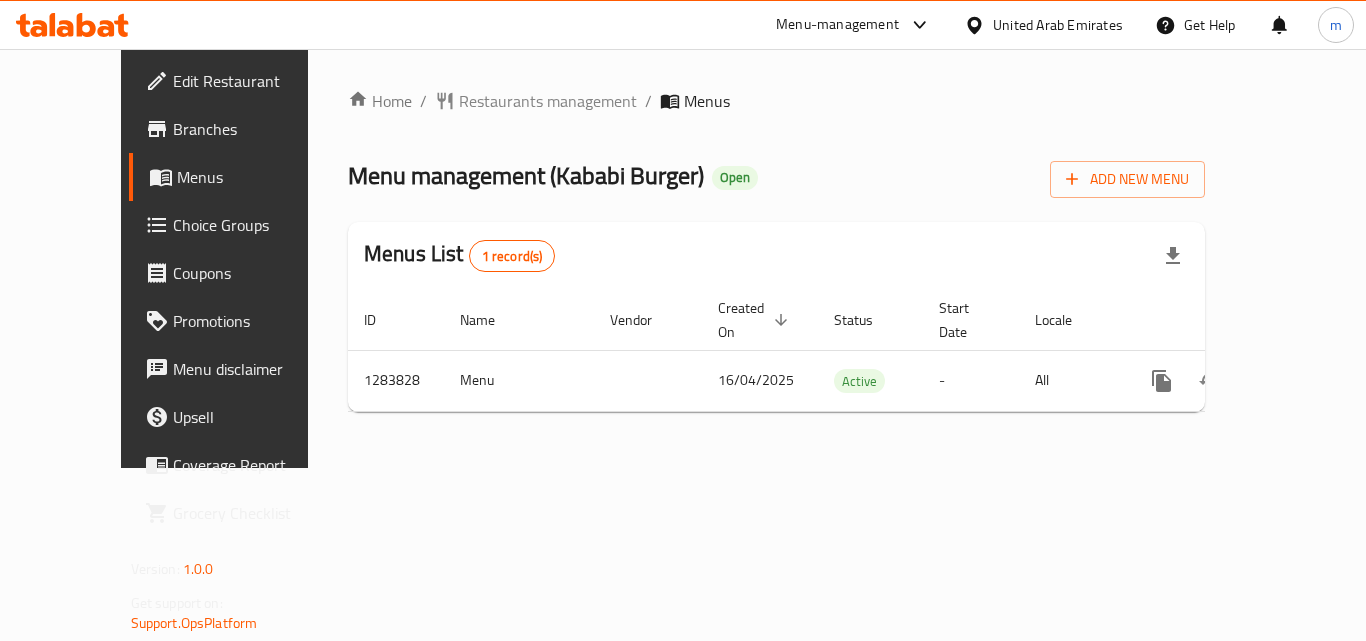 click 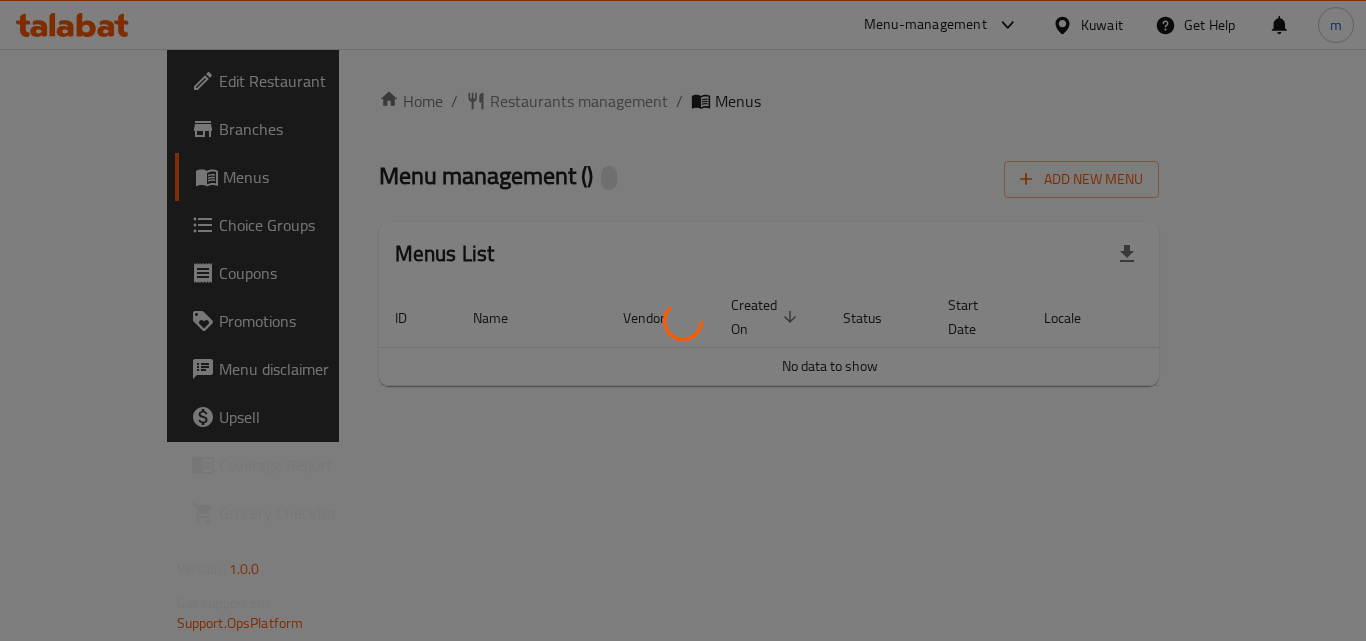 scroll, scrollTop: 0, scrollLeft: 0, axis: both 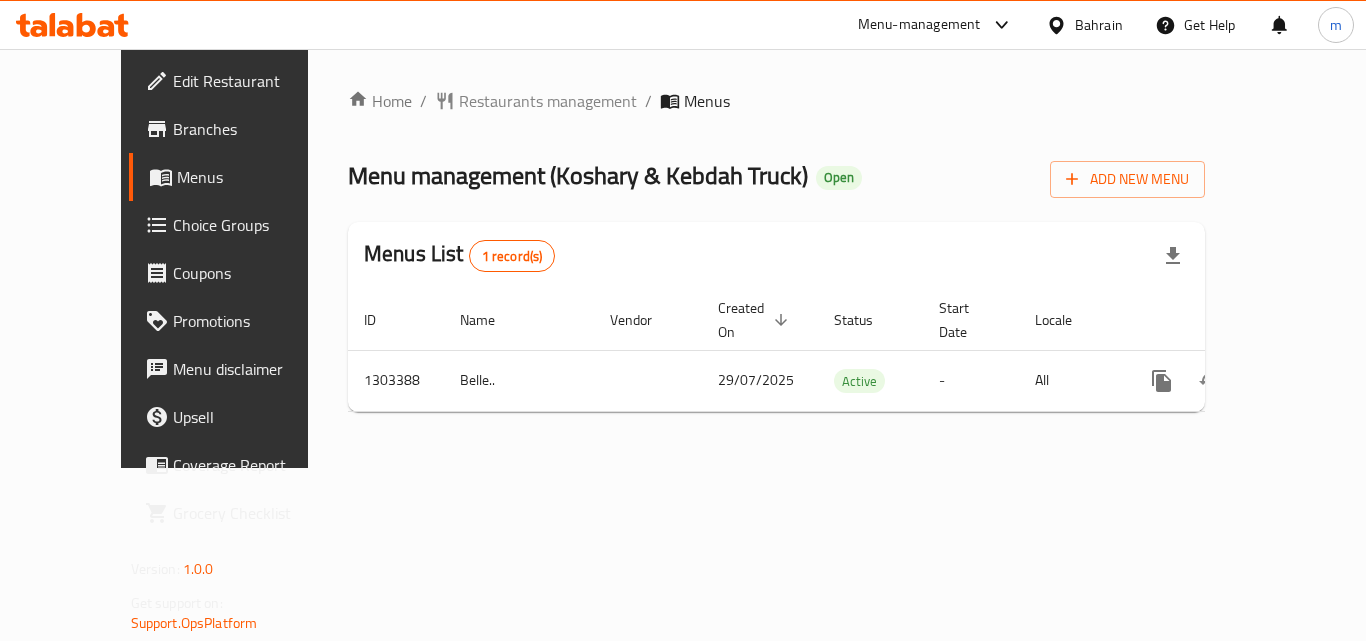 click 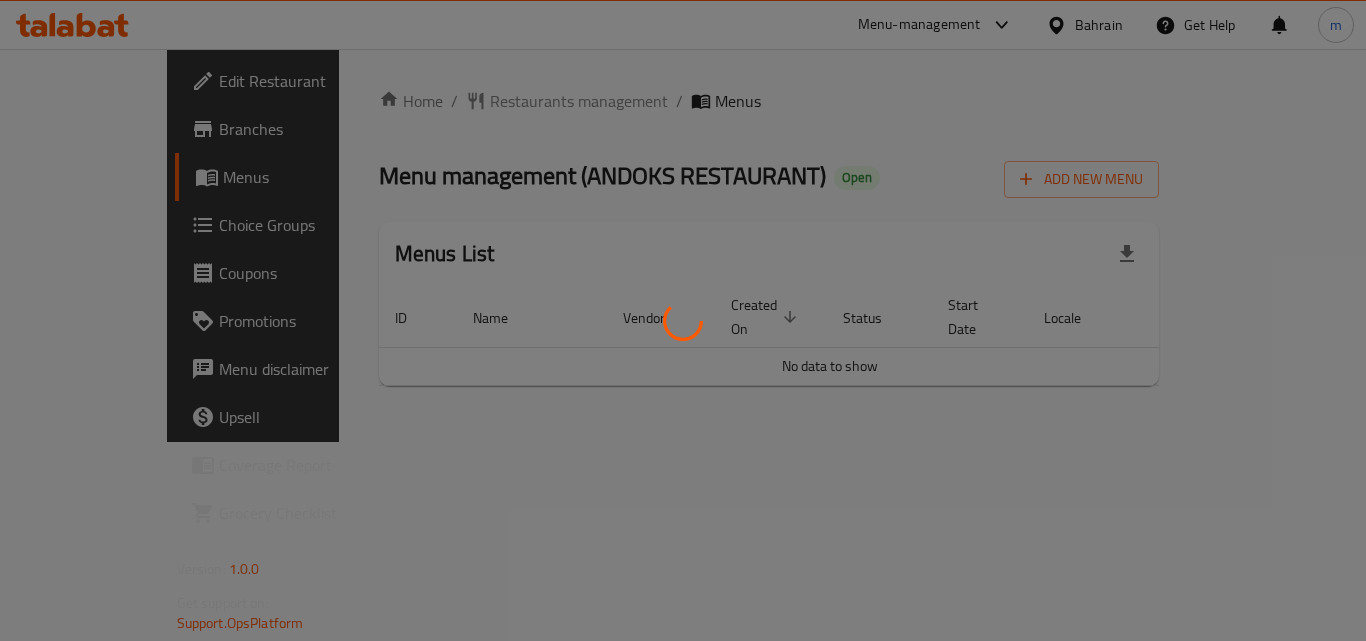 scroll, scrollTop: 0, scrollLeft: 0, axis: both 